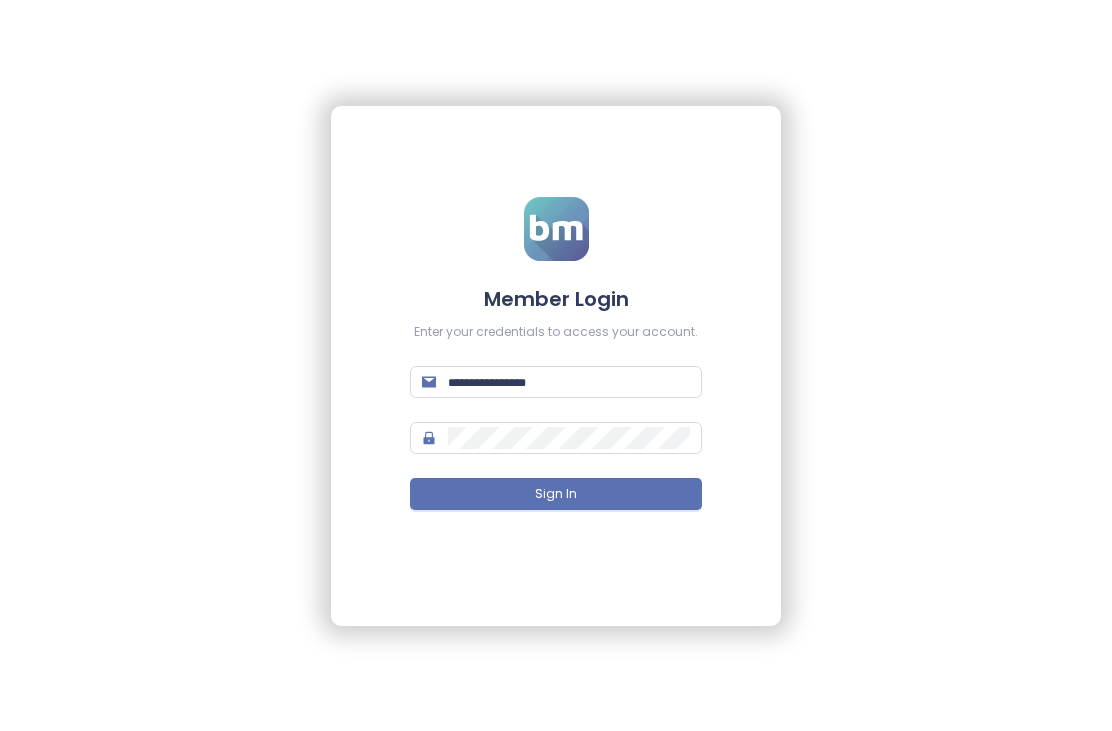 scroll, scrollTop: 0, scrollLeft: 0, axis: both 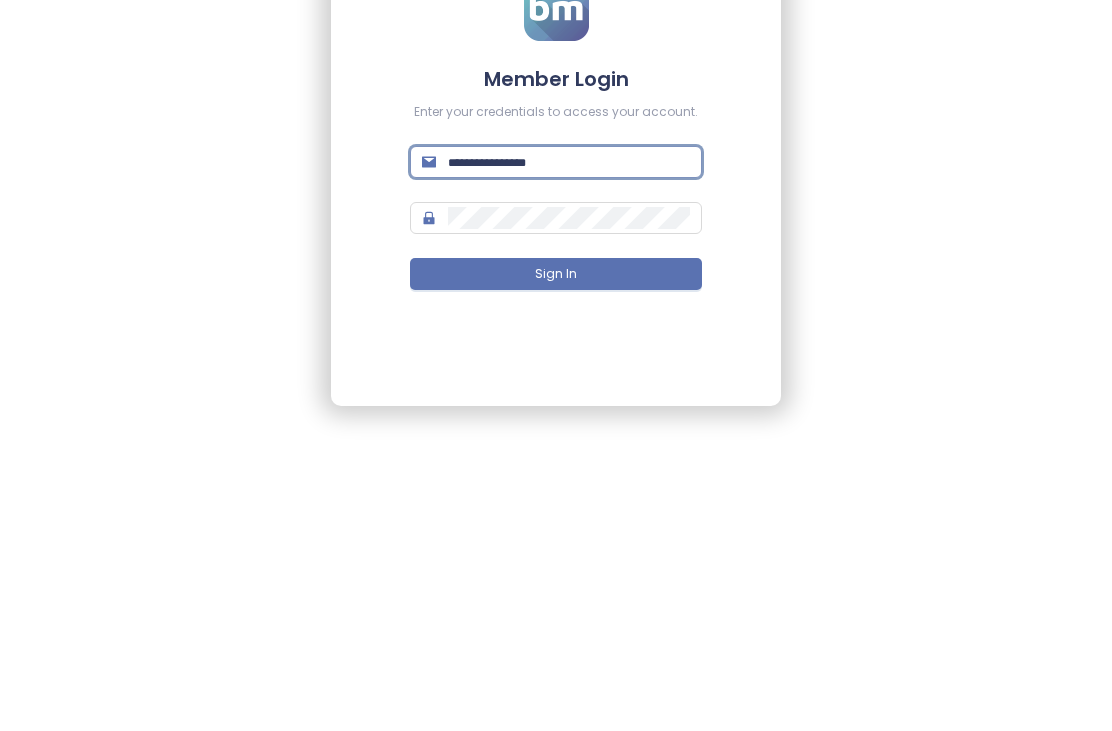 click at bounding box center (569, 382) 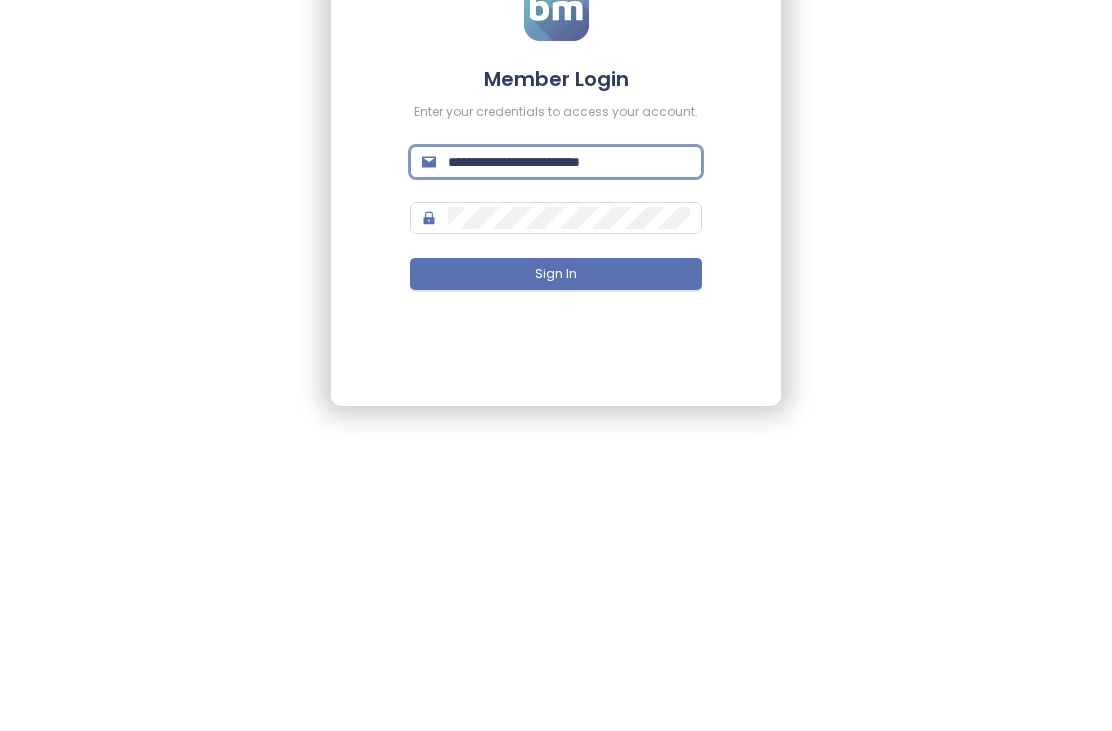 type on "**********" 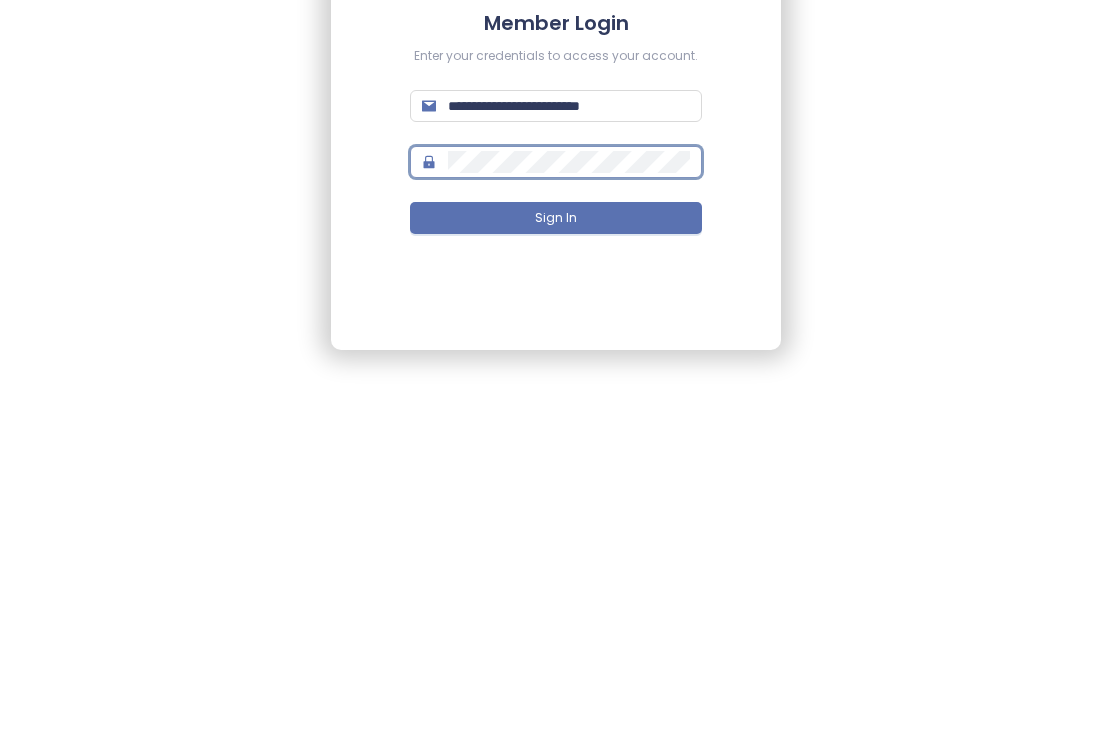click on "Sign In" at bounding box center (556, 494) 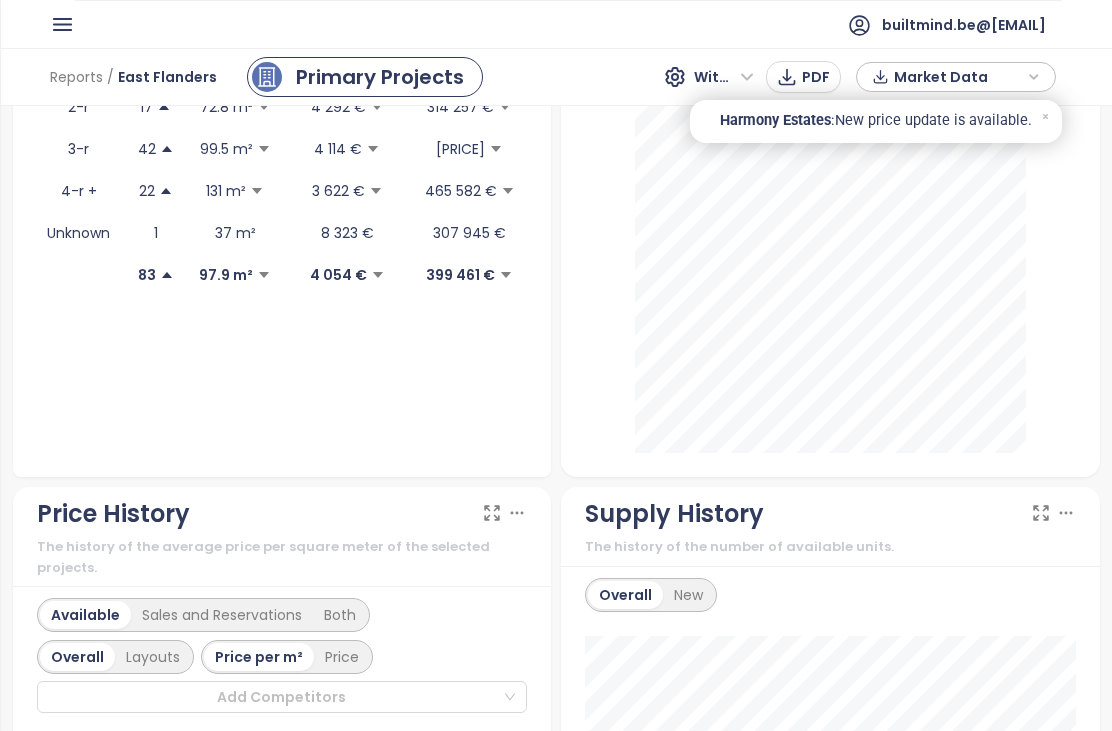 click 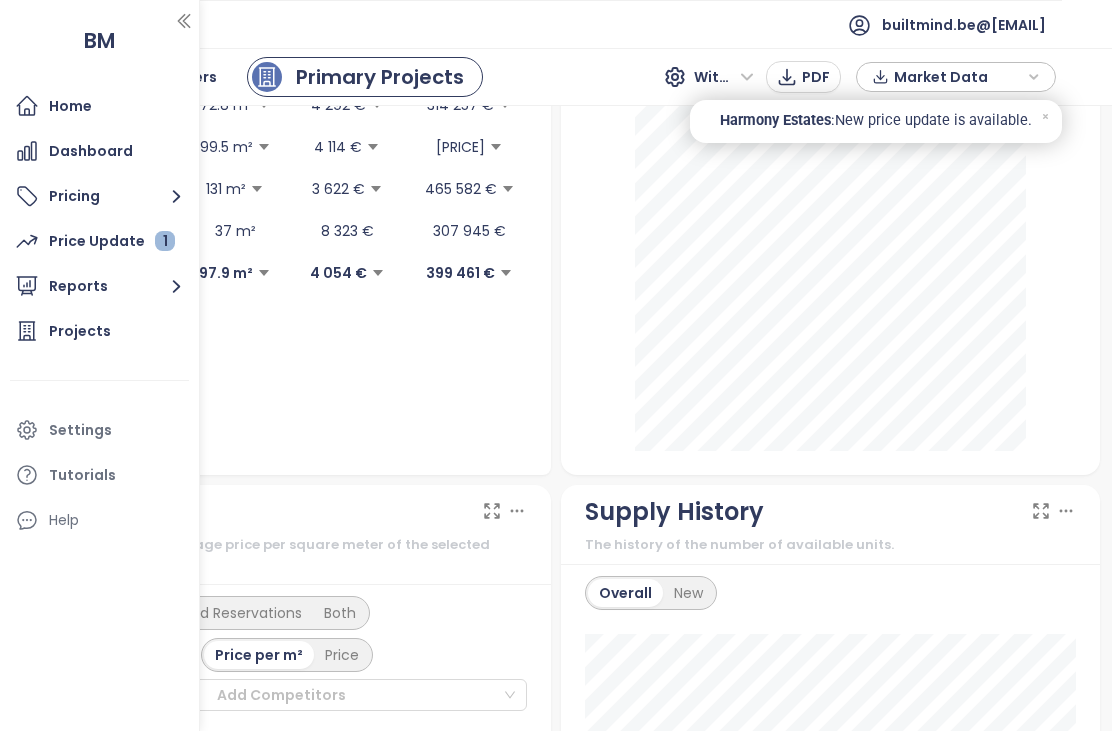 click on "Projects" at bounding box center [99, 331] 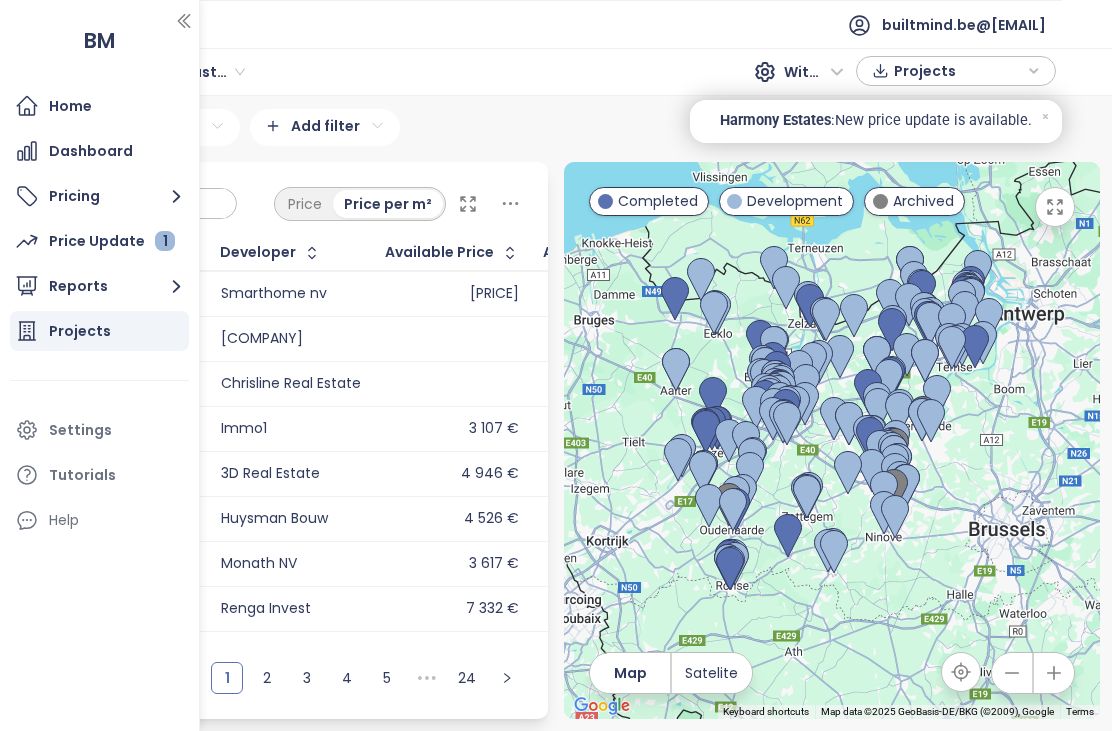 click on "Price Price per m²" at bounding box center [281, 199] 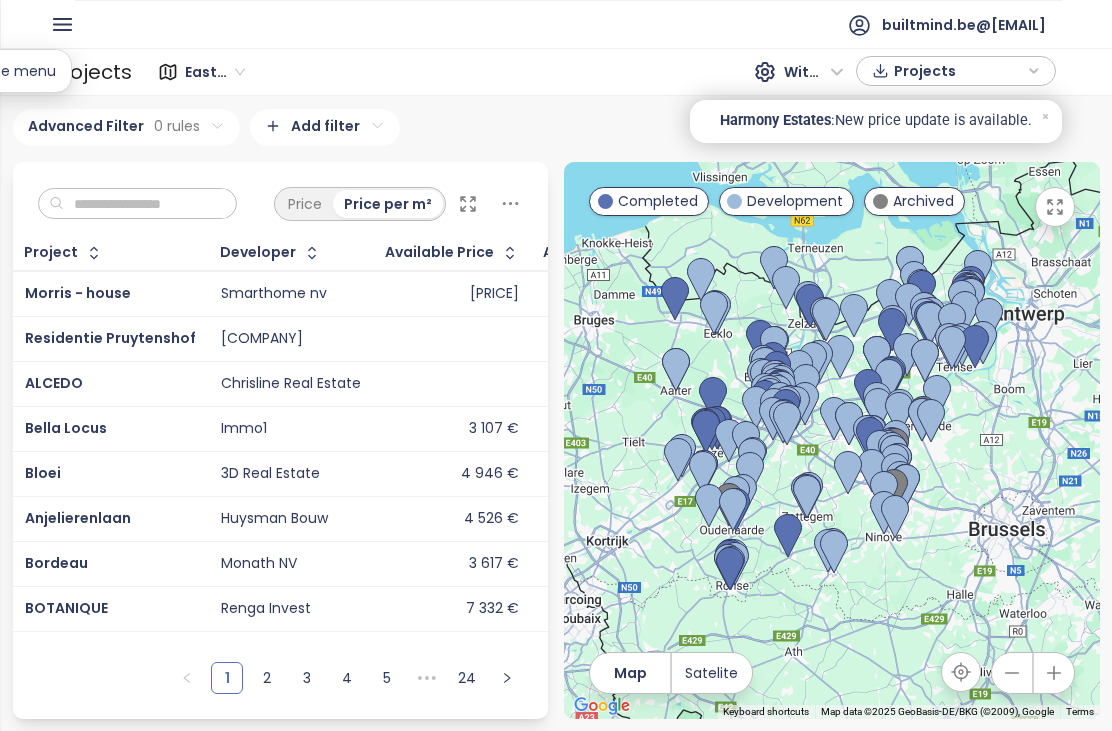 click at bounding box center [145, 204] 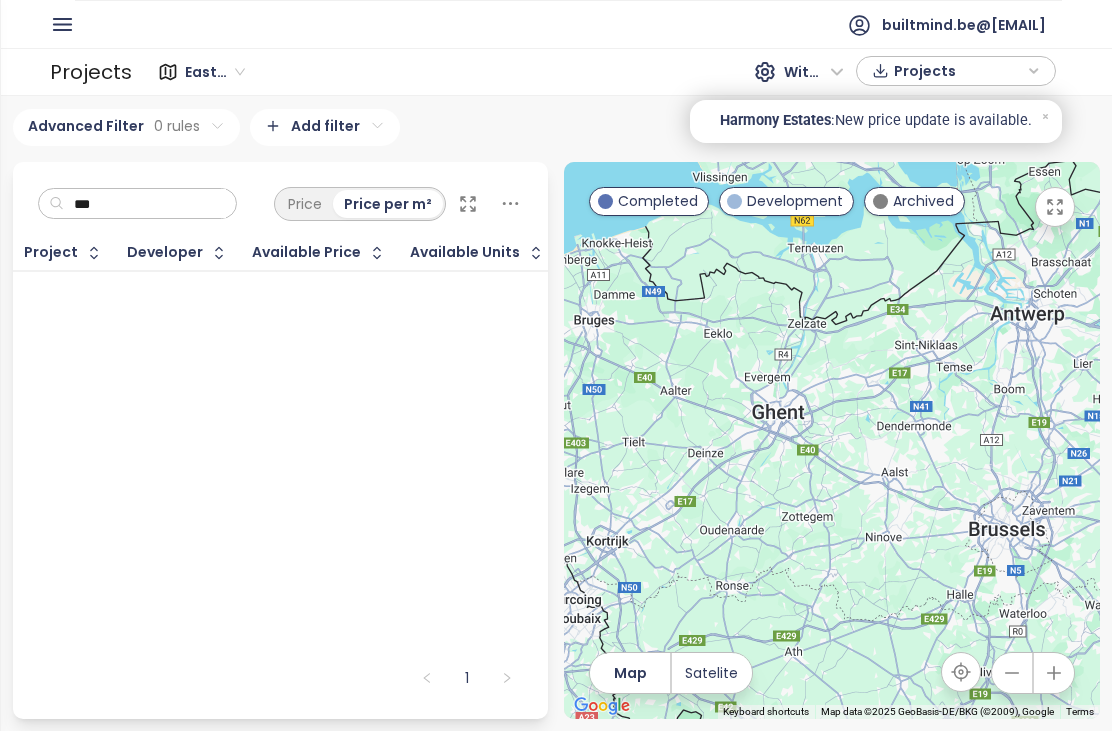 click on "Price per m²" at bounding box center (388, 204) 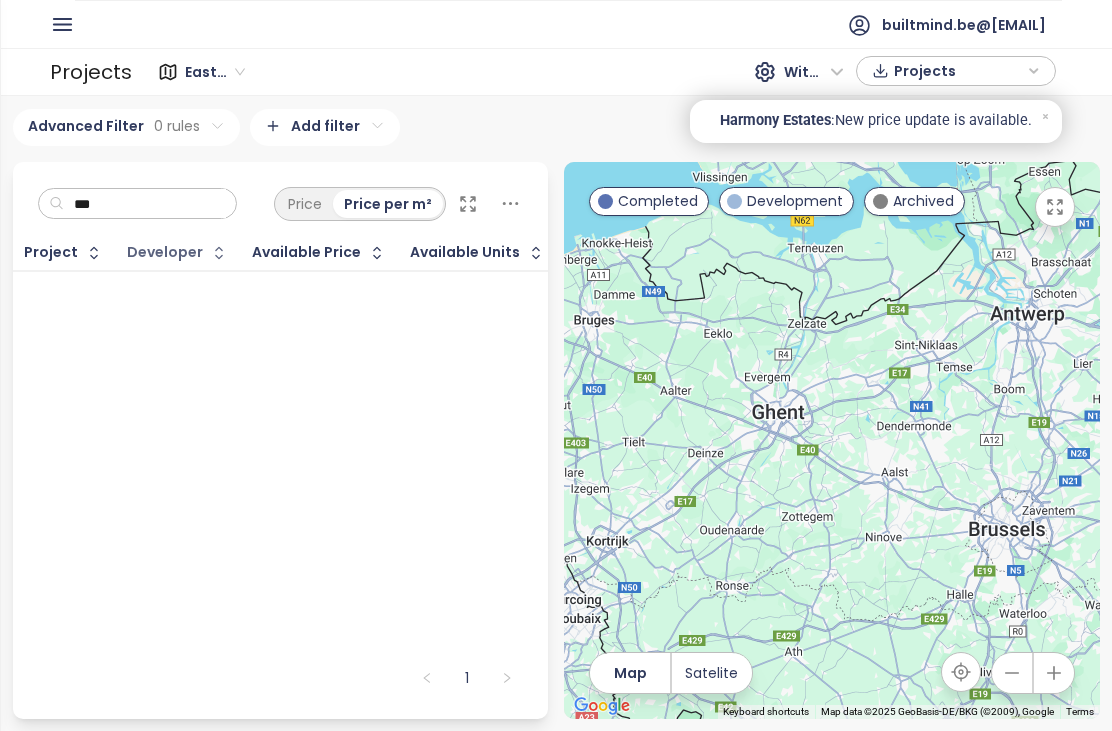 click on "Developer" at bounding box center [165, 252] 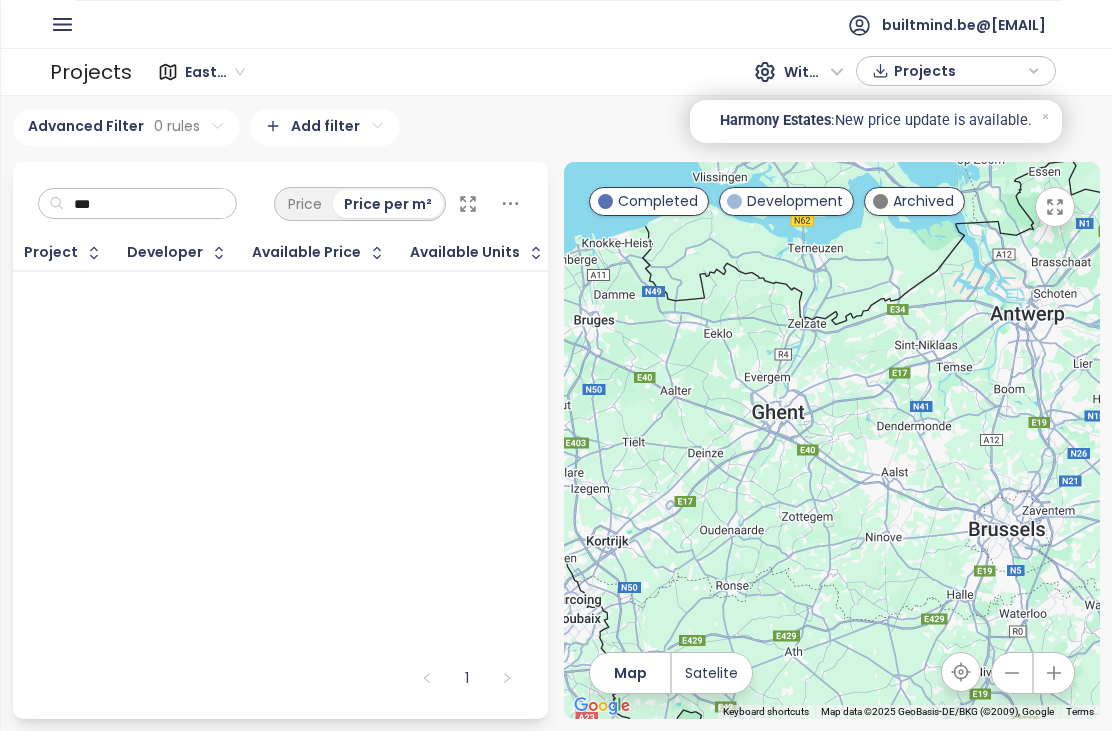 click on "Developer" at bounding box center [165, 252] 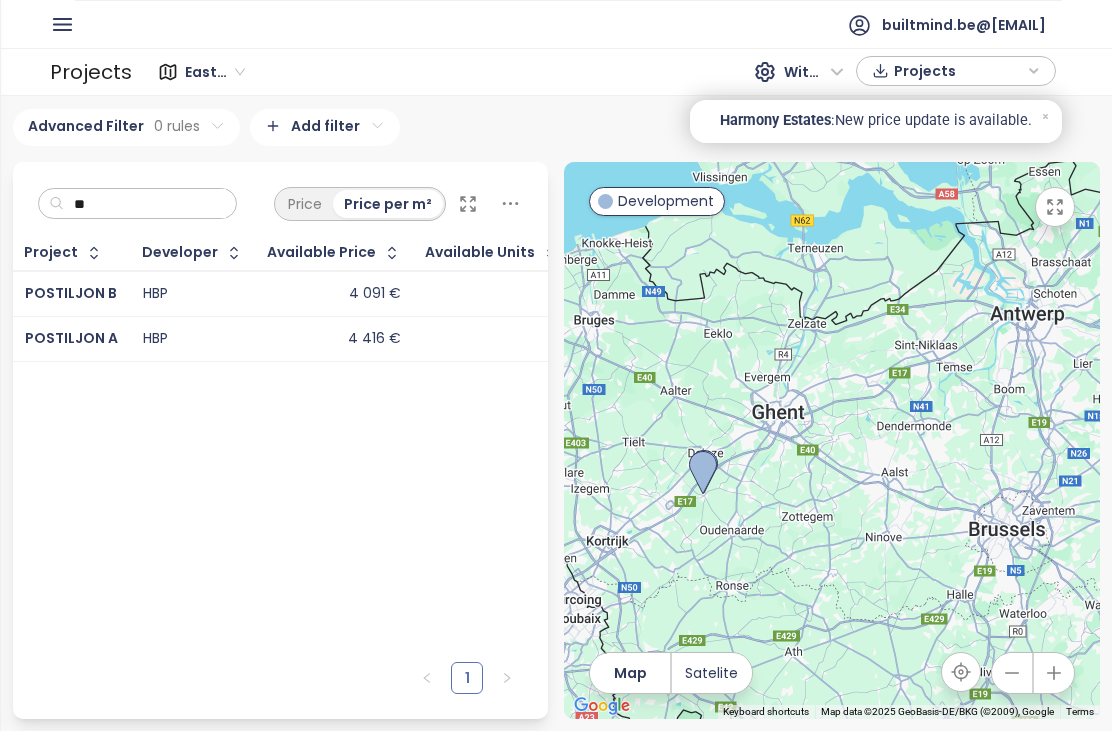type on "*" 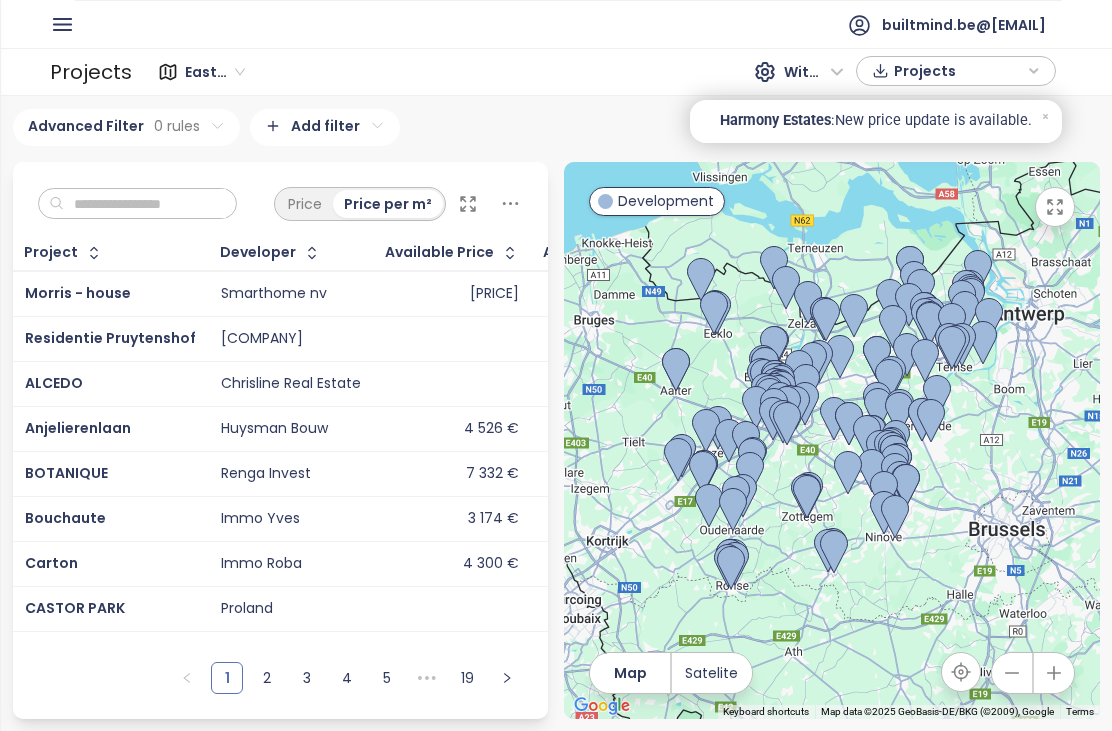 click on "Price Price per m²" at bounding box center (281, 199) 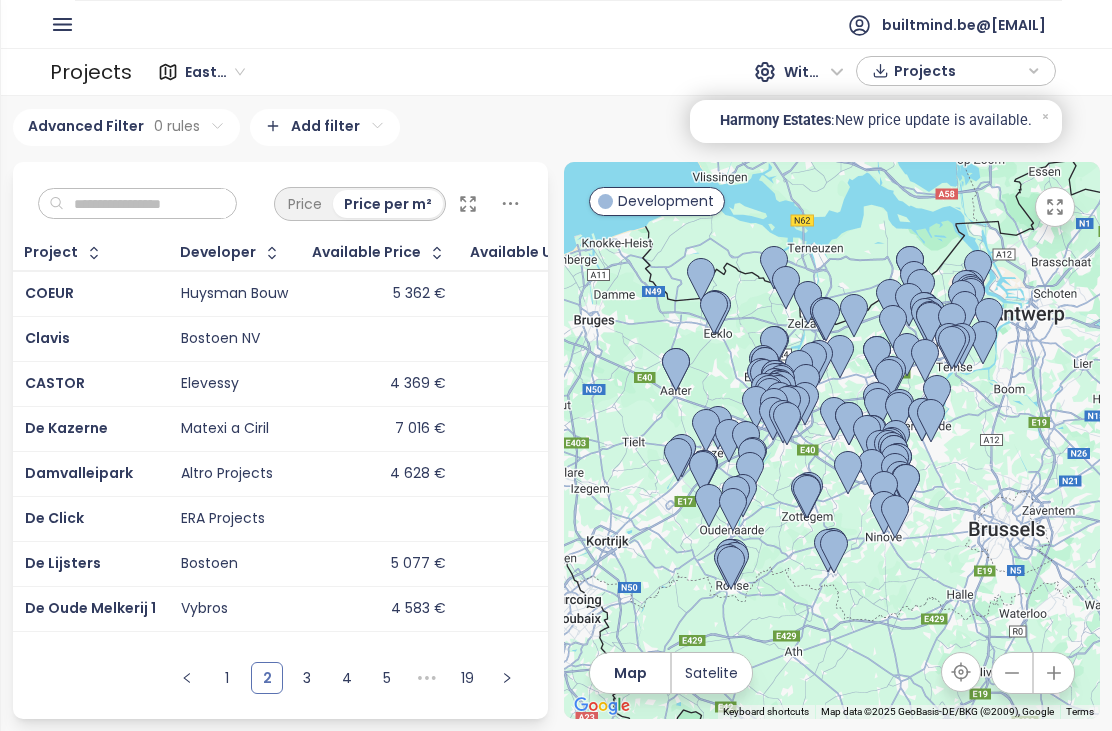 click on "3" at bounding box center [307, 678] 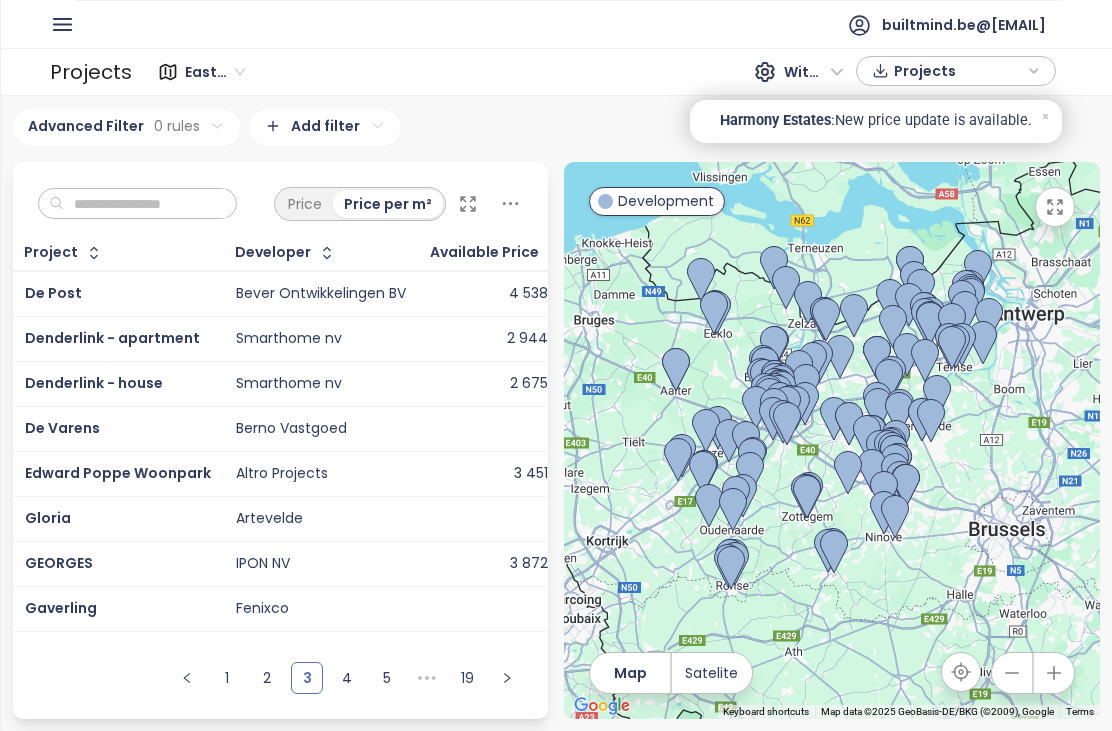 click on "4" at bounding box center [347, 678] 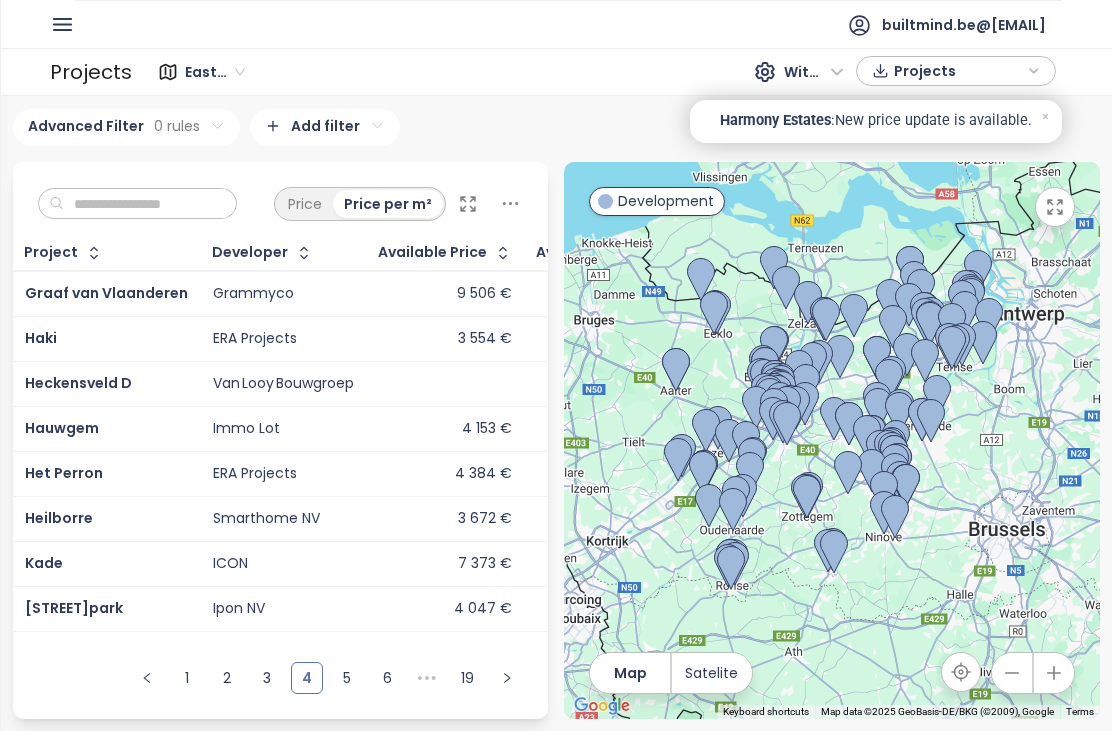 click on "5" at bounding box center (347, 678) 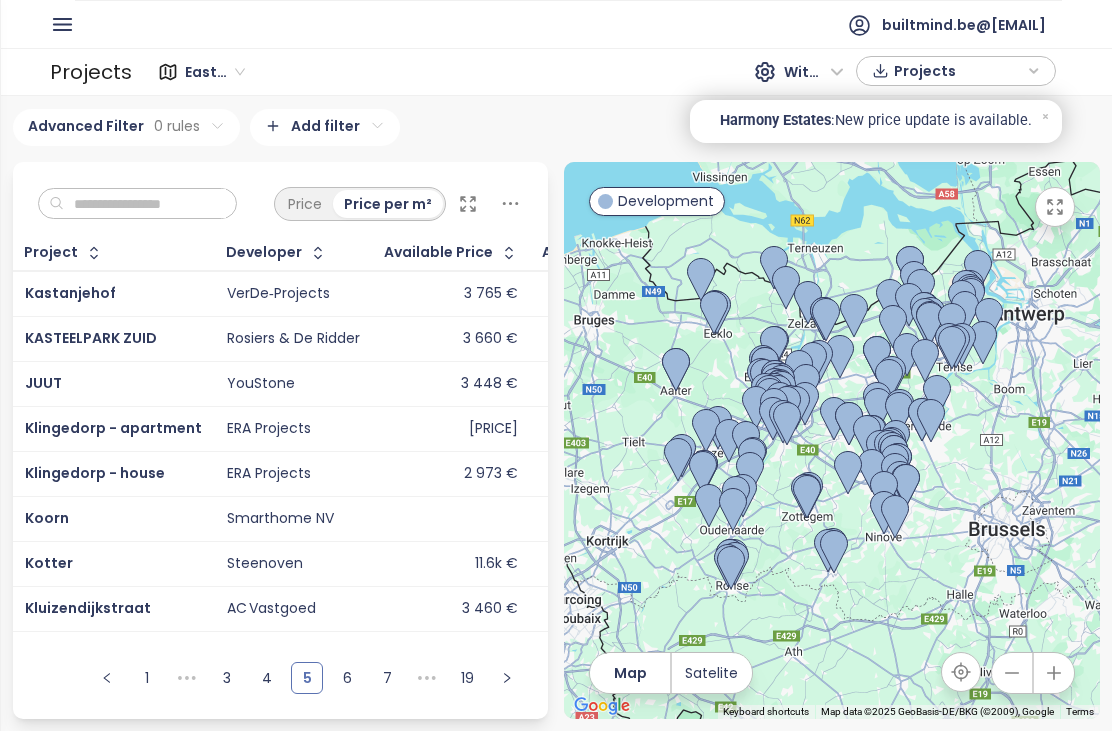 click on "6" at bounding box center (347, 678) 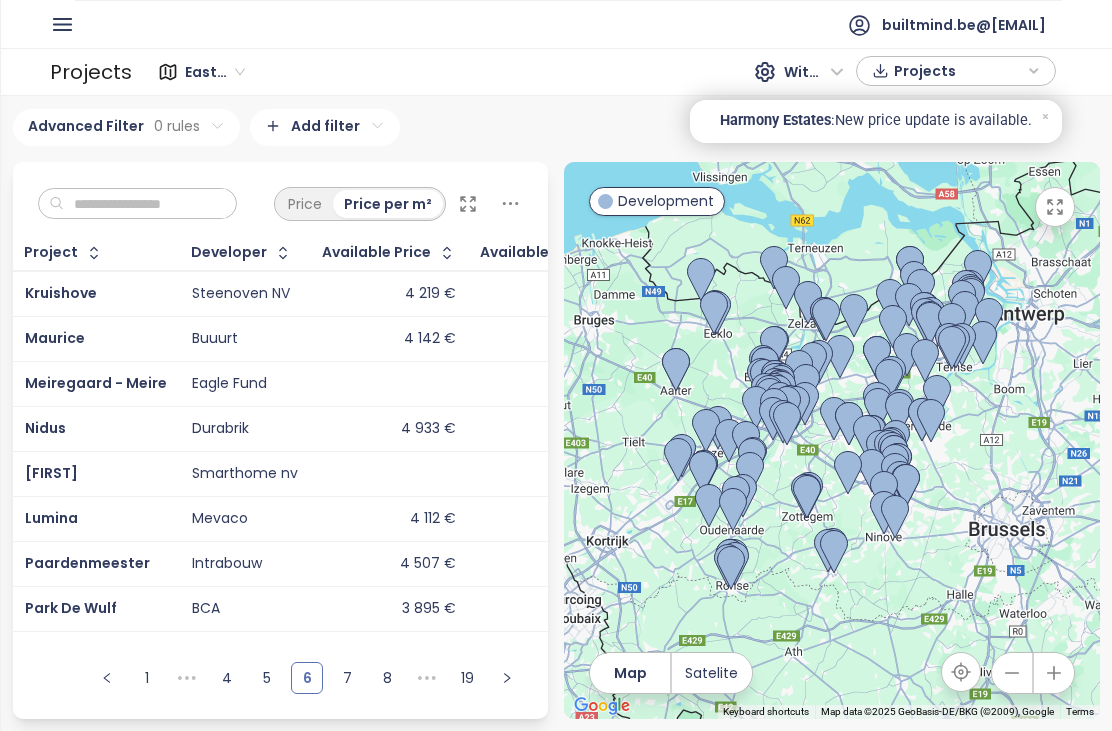 click on "7" at bounding box center [347, 678] 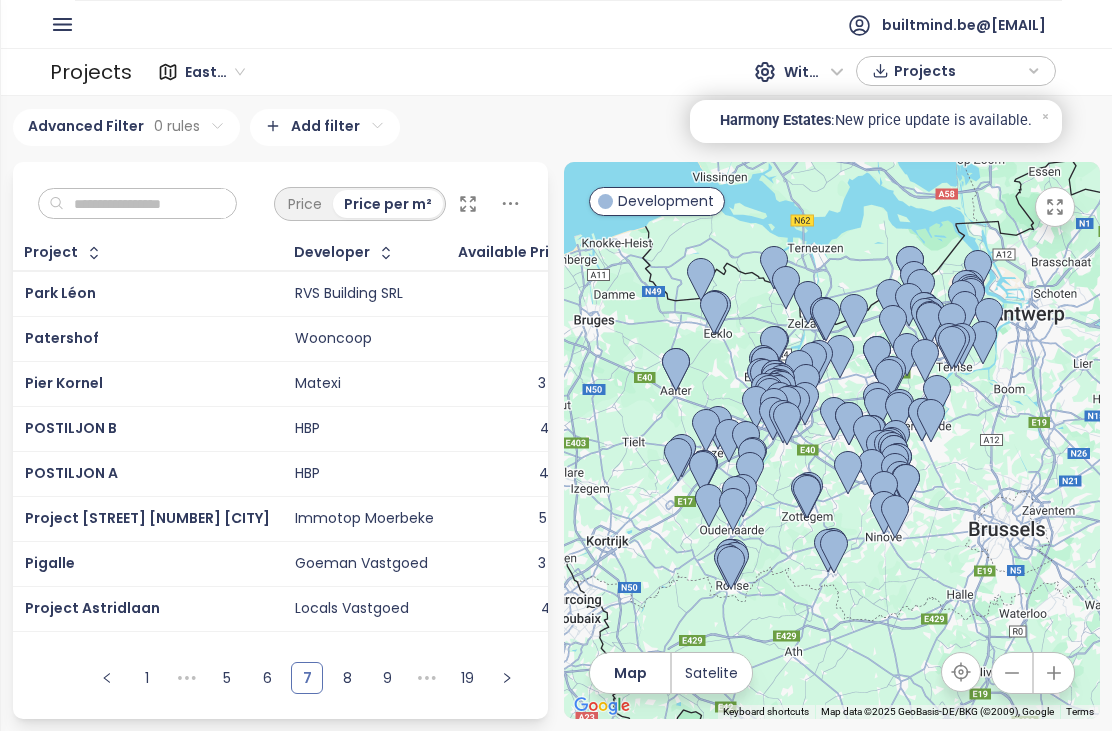 click on "8" at bounding box center [347, 678] 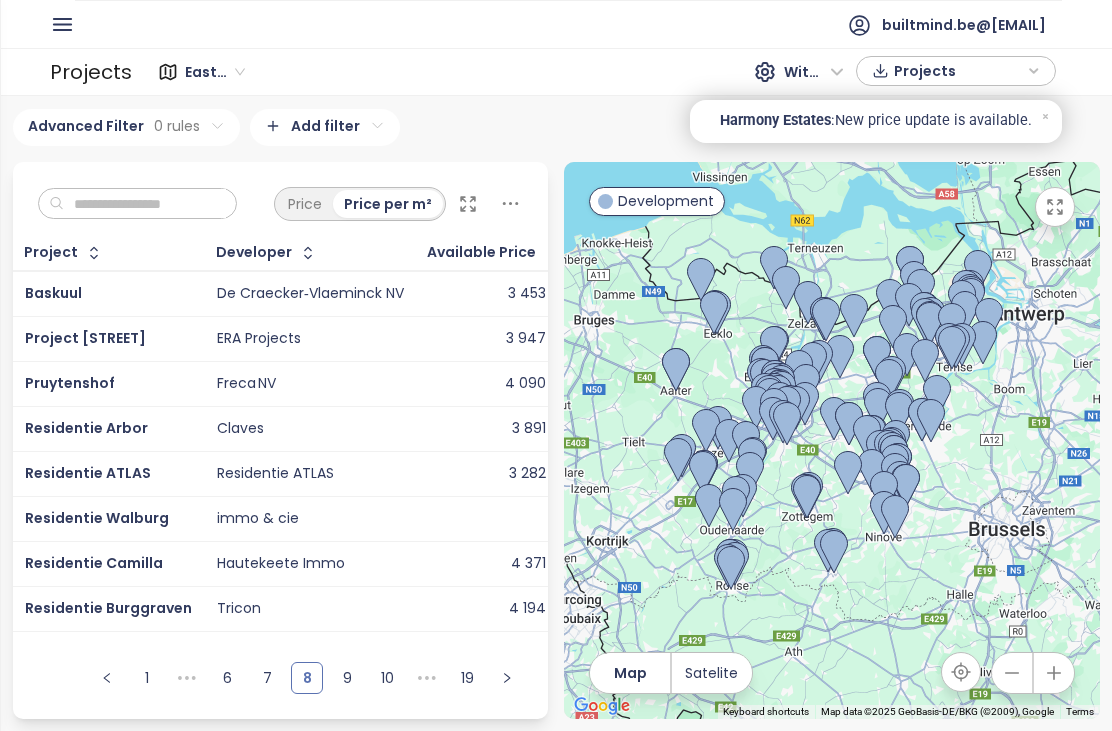 click on "9" at bounding box center [347, 678] 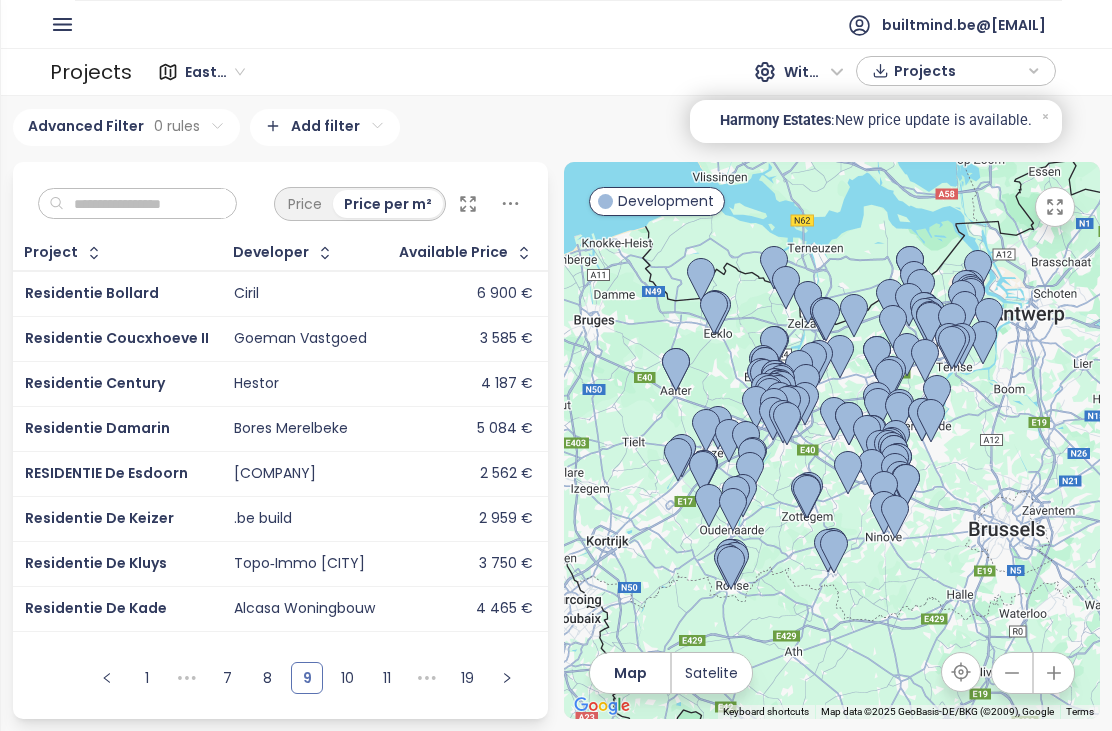 click on "10" at bounding box center (347, 678) 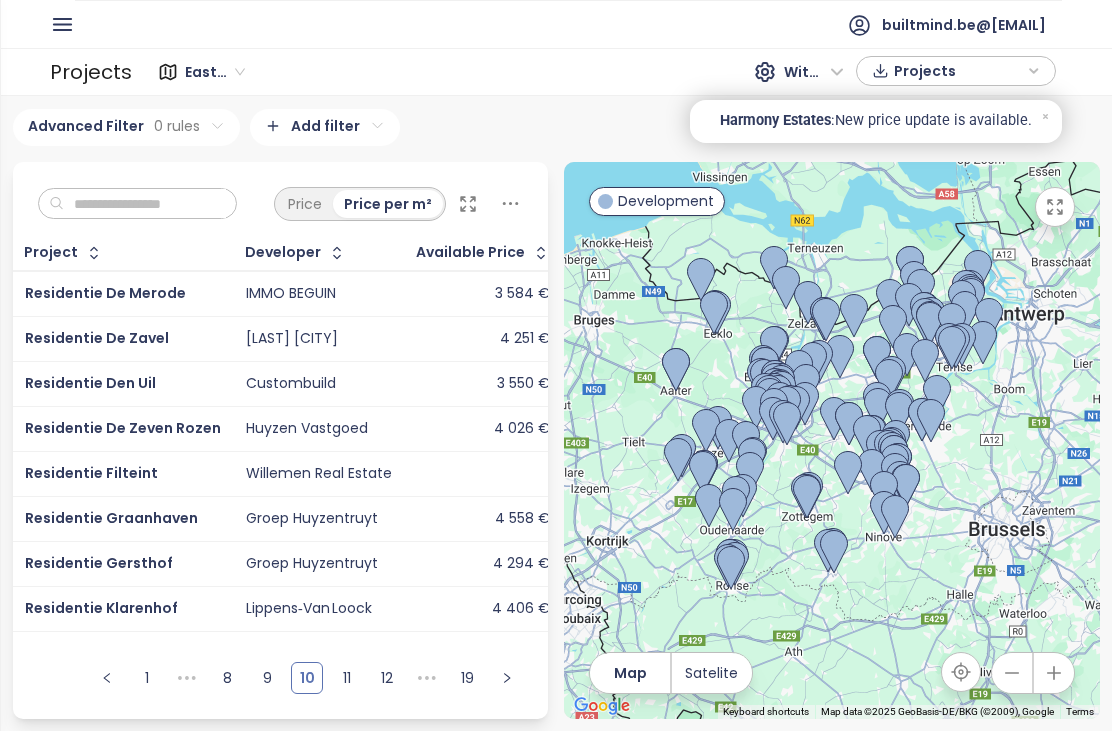 click on "11" at bounding box center (347, 678) 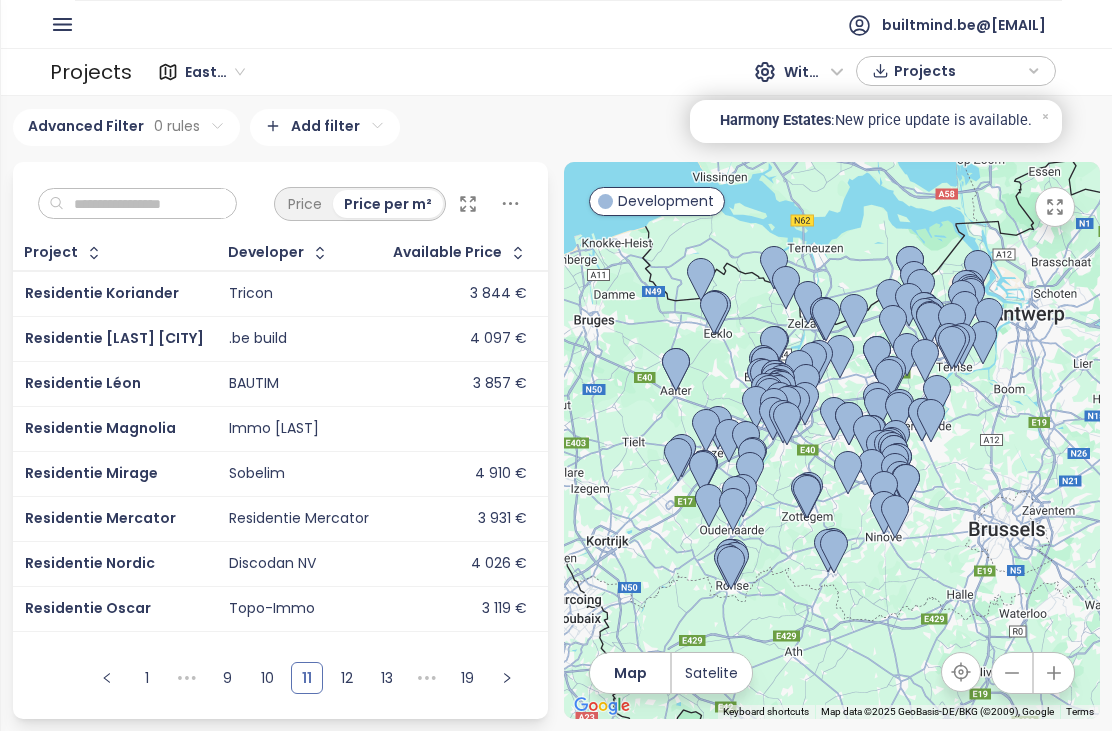 click on "12" at bounding box center [347, 678] 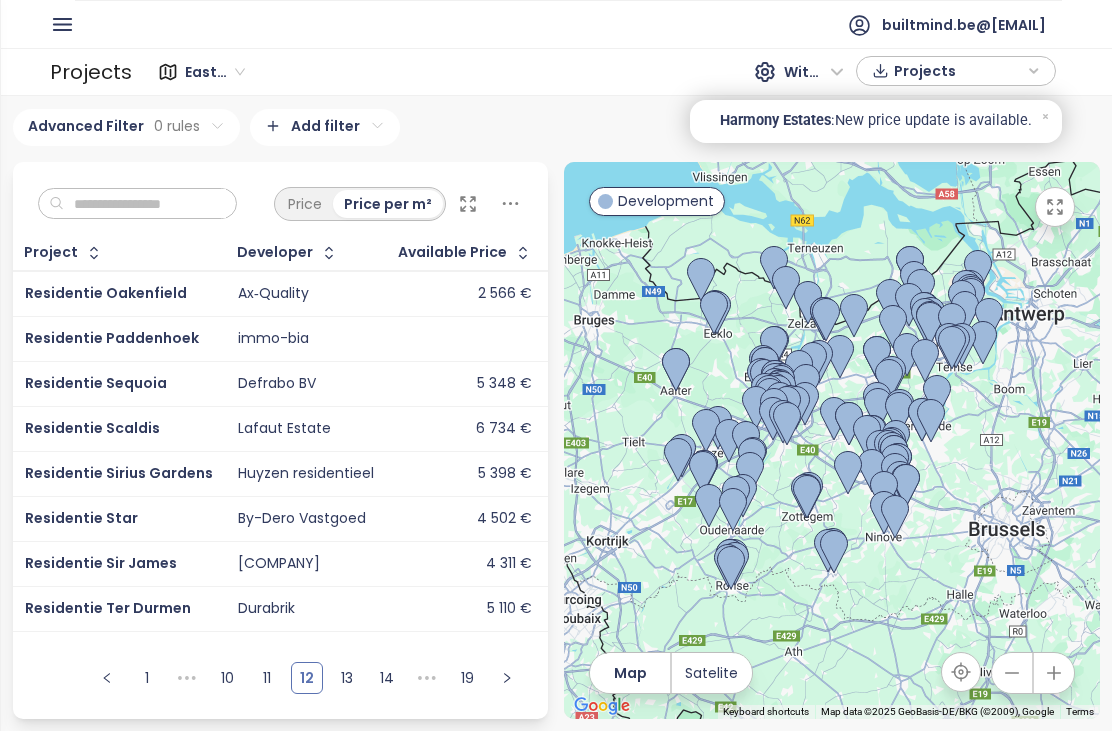click on "13" at bounding box center [347, 678] 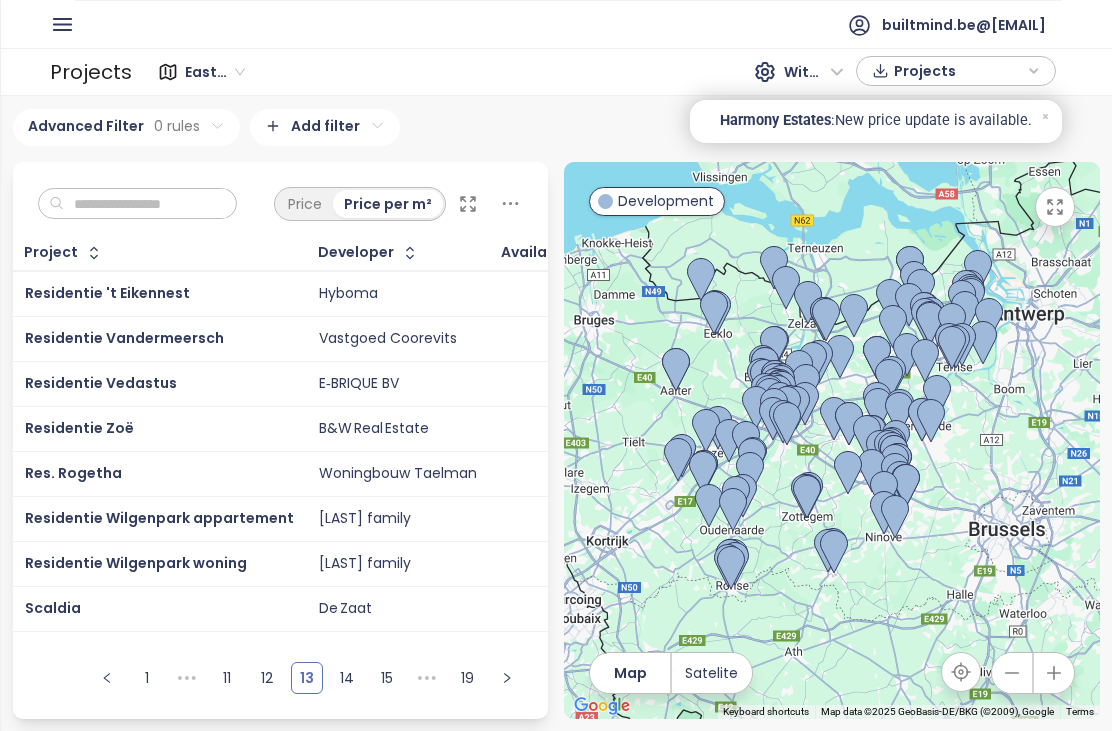 click on "14" at bounding box center [347, 678] 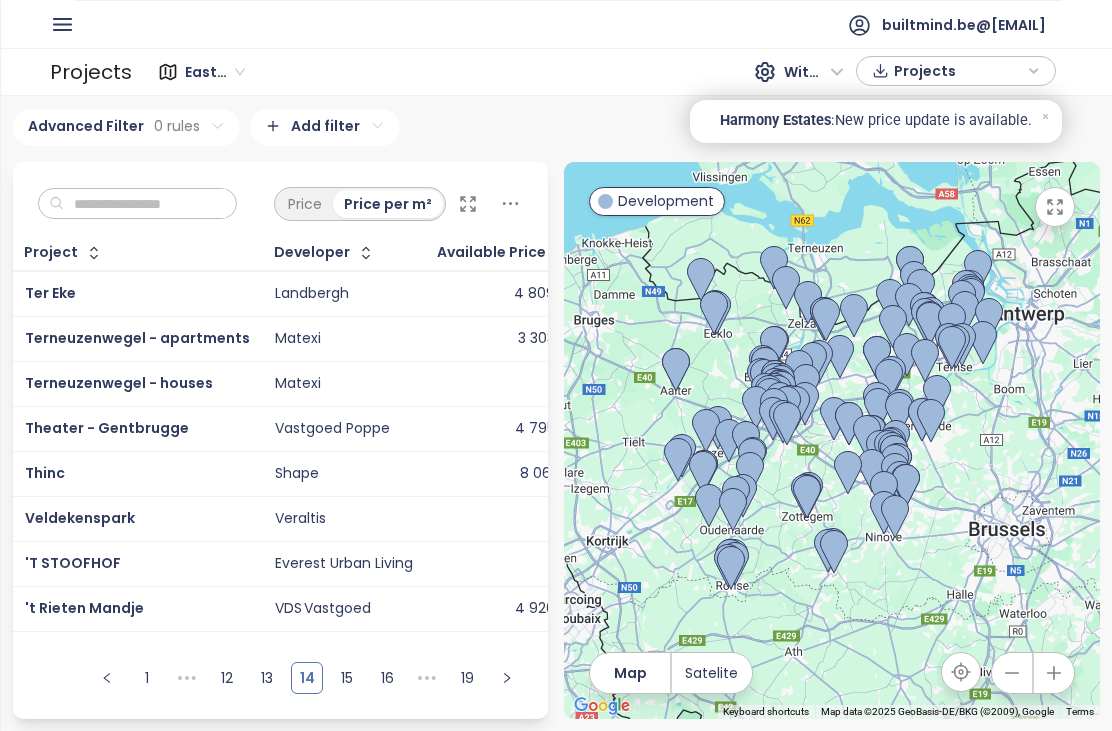 click at bounding box center (145, 204) 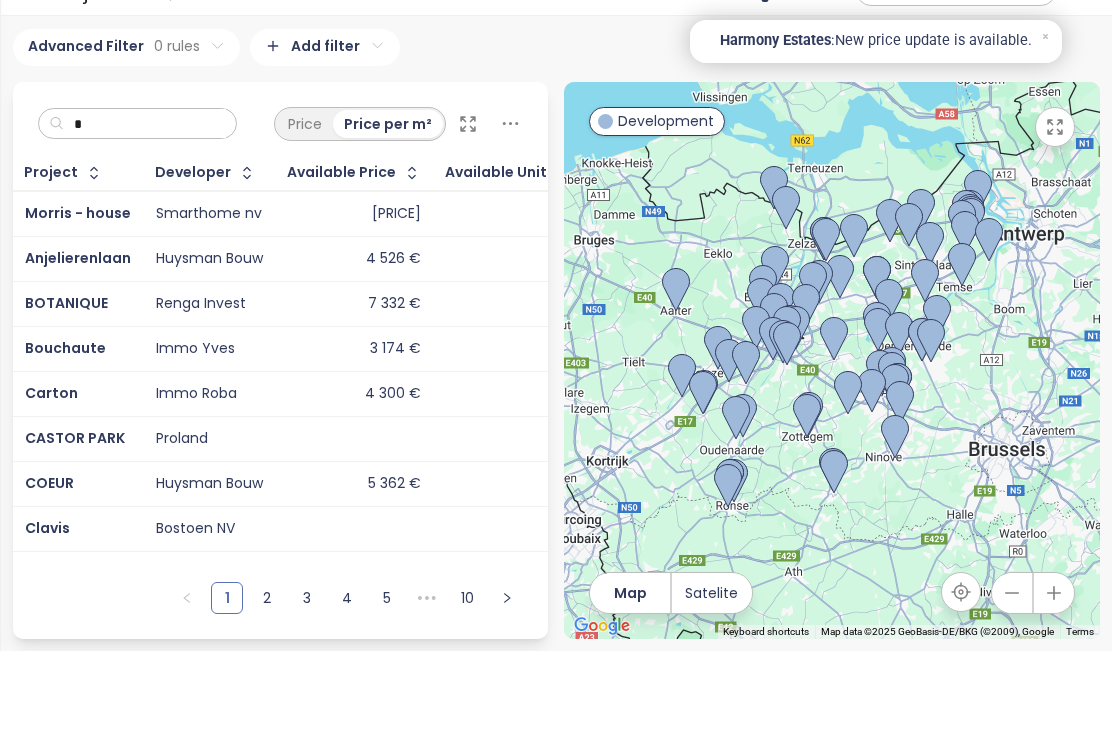 type on "*" 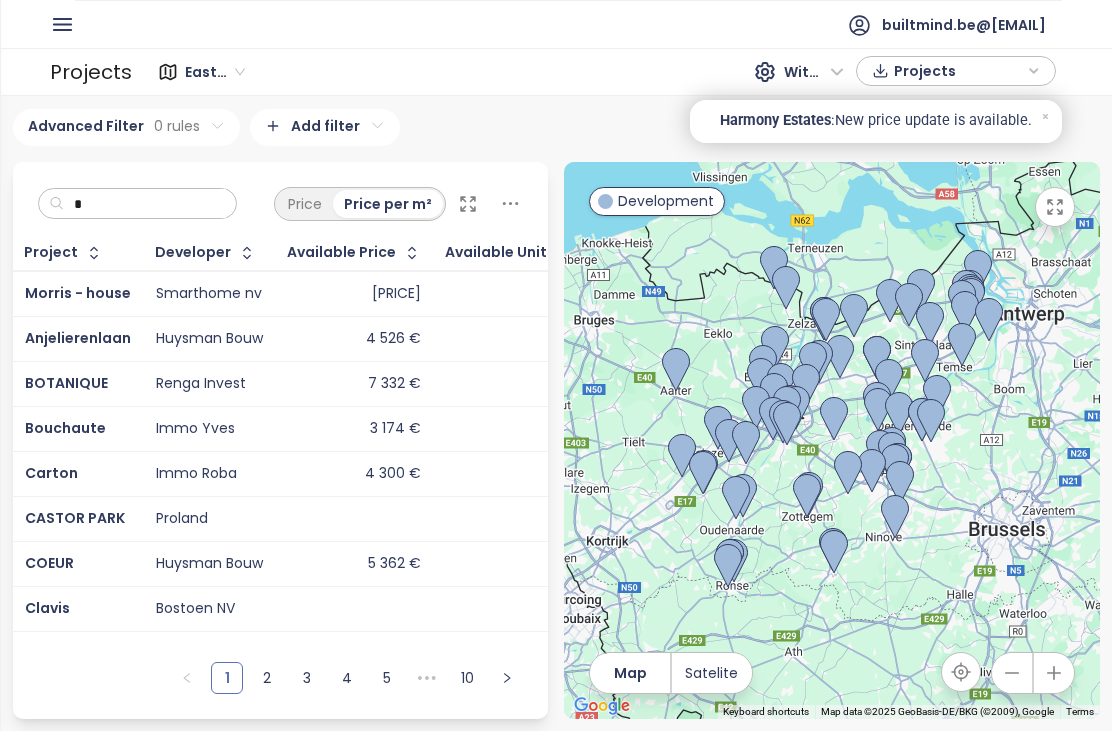 click at bounding box center [244, 253] 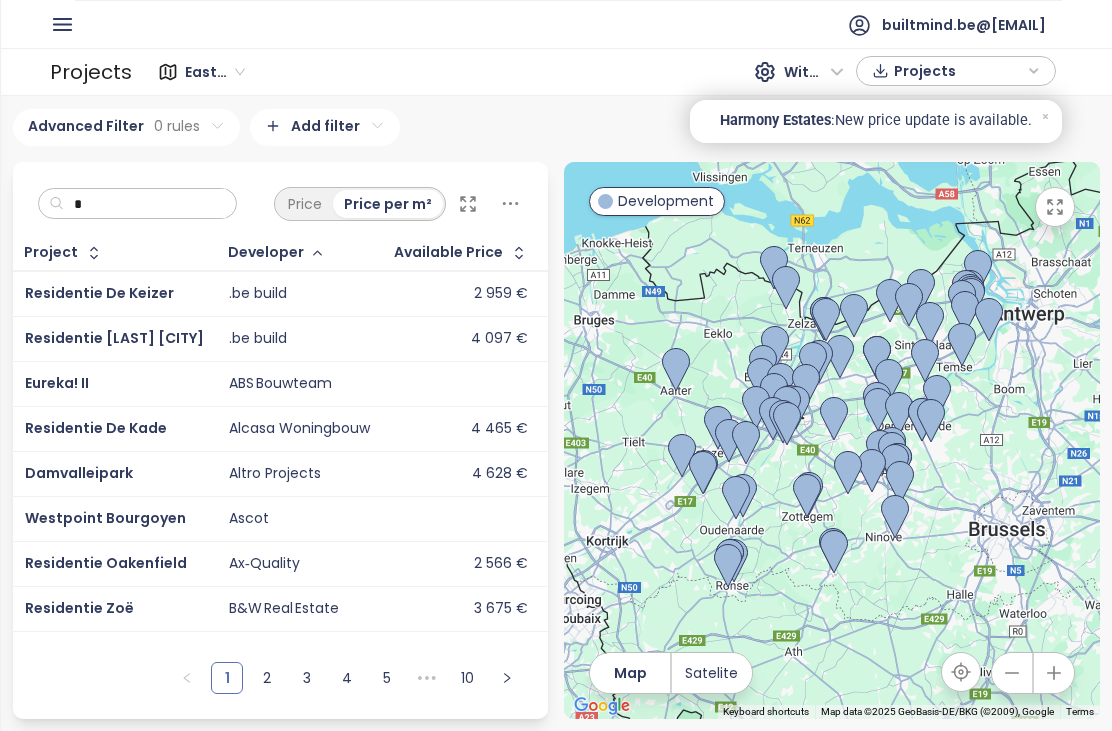 scroll, scrollTop: 9, scrollLeft: 0, axis: vertical 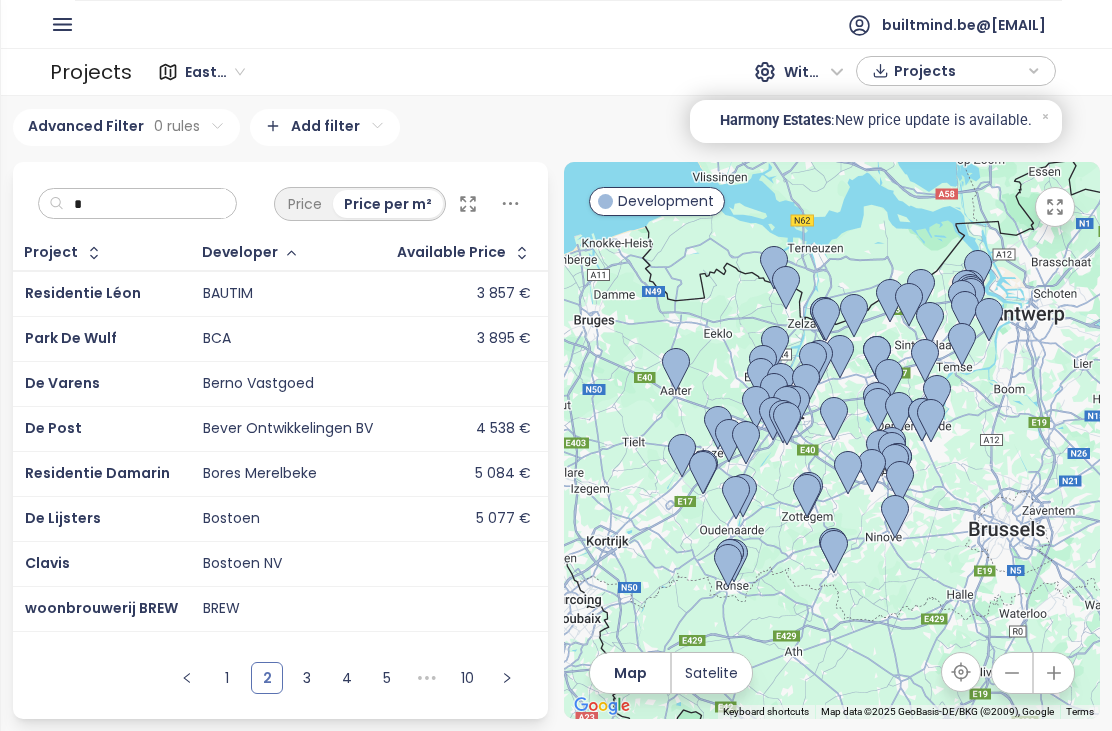 click on "3" at bounding box center (307, 678) 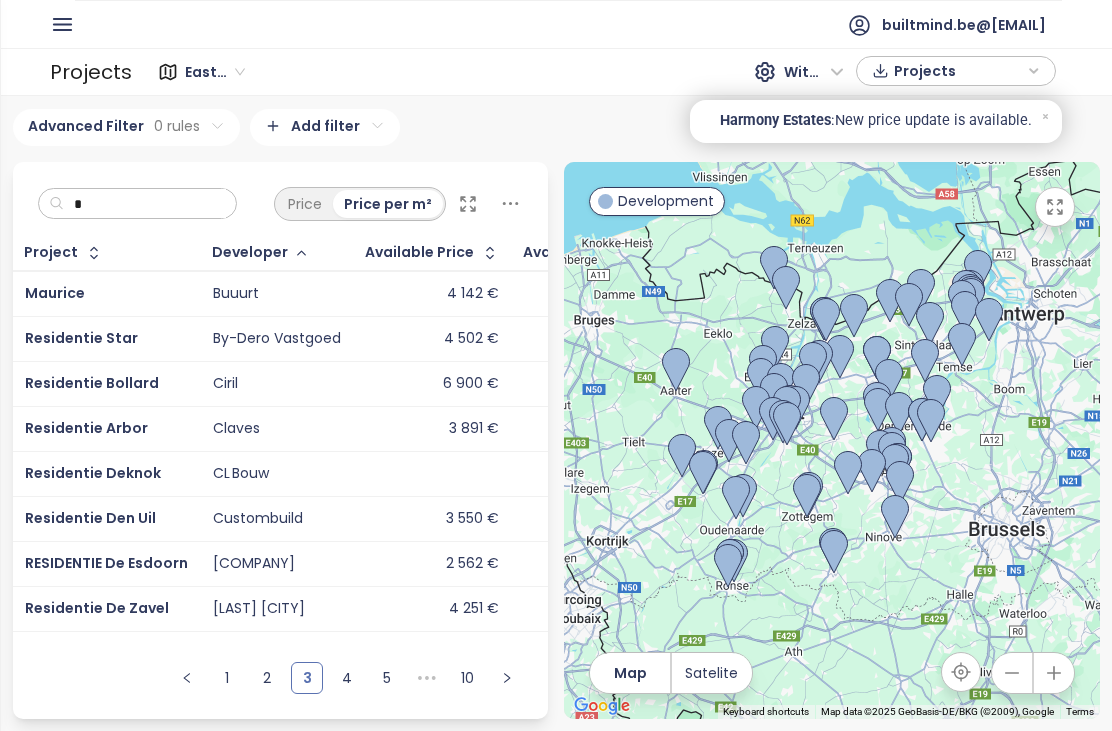 click on "2" at bounding box center [267, 678] 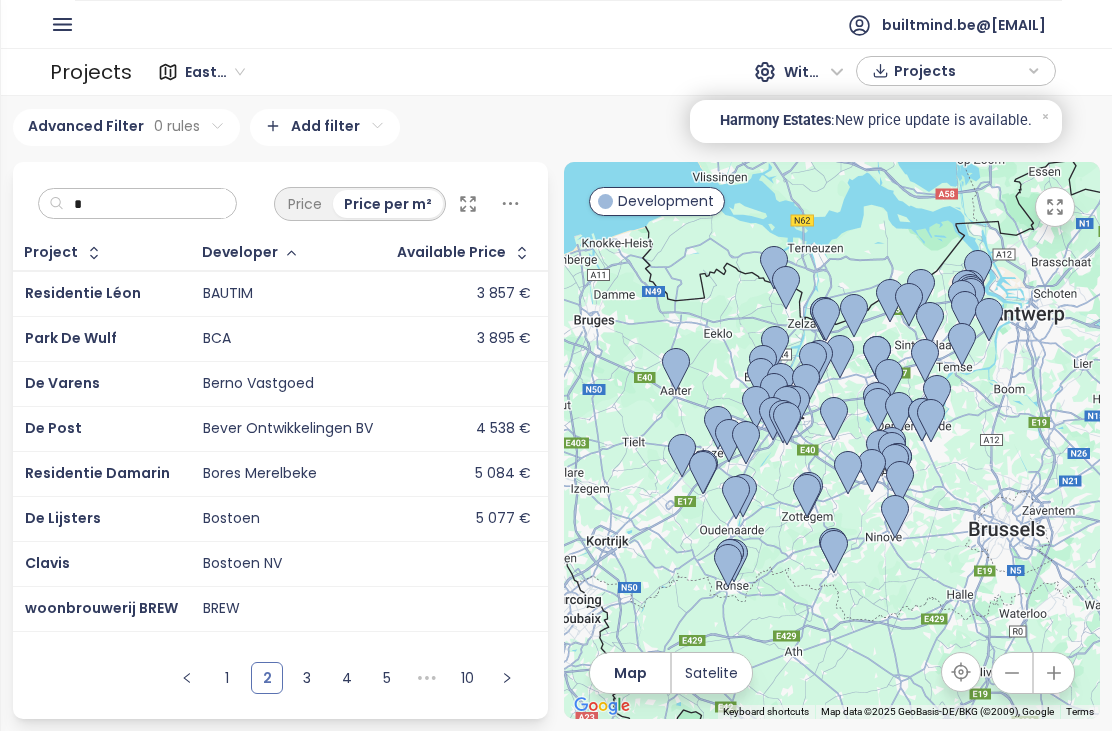 click on "* Price Price per m²" at bounding box center (281, 199) 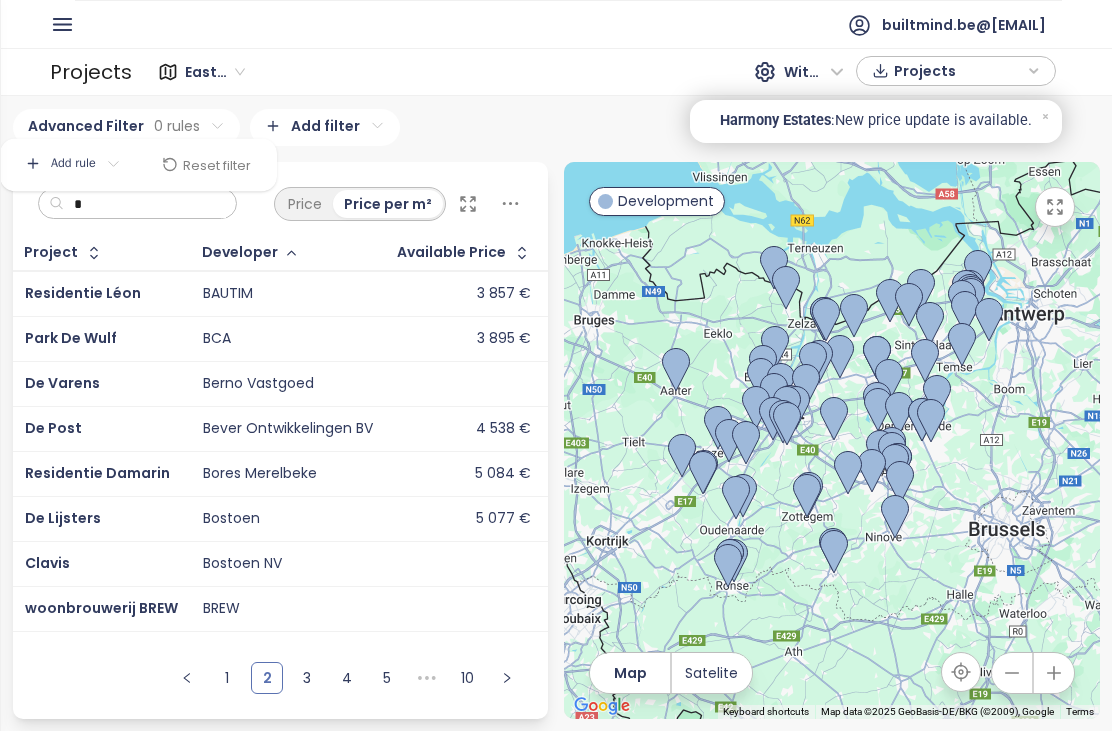 click on "BM Home Dashboard Pricing Price Update   1 Reports Projects Settings Tutorials Help builtmind.be@[EMAIL] Projects East Flanders With VAT Projects East Flanders 186 project Area West Flanders 112 project Area Brussels 119 project Area Antwerp 63 project Area ··· Brussels acquisition 22 project ··· Brussels Secondary Advanced Filter 0 rules Add filter * Price Price per m² Project Developer Available Price Available Units Total Units Residentie Léon BAUTIM 3 857 € 38 38 Park De Wulf BCA 3 895 € 3 4 De Varens Berno Vastgoed 0 4 De Post Bever Ontwikkelingen BV 4 538 € 1 16 Residentie Damarin Bores Merelbeke 5 084 € 13 19 De Lijsters Bostoen 5 077 € 6 14 Clavis Bostoen NV 3 10 woonbrouwerij BREW BREW 0 32
To pick up a draggable item, press the space bar.
While dragging, use the arrow keys to move the item.
Press space again to drop the item in its new position, or press escape to cancel.
Draggable item developer was dropped. 1 2 3 4 5 ••• 10 ← Move left → Move right" at bounding box center (556, 365) 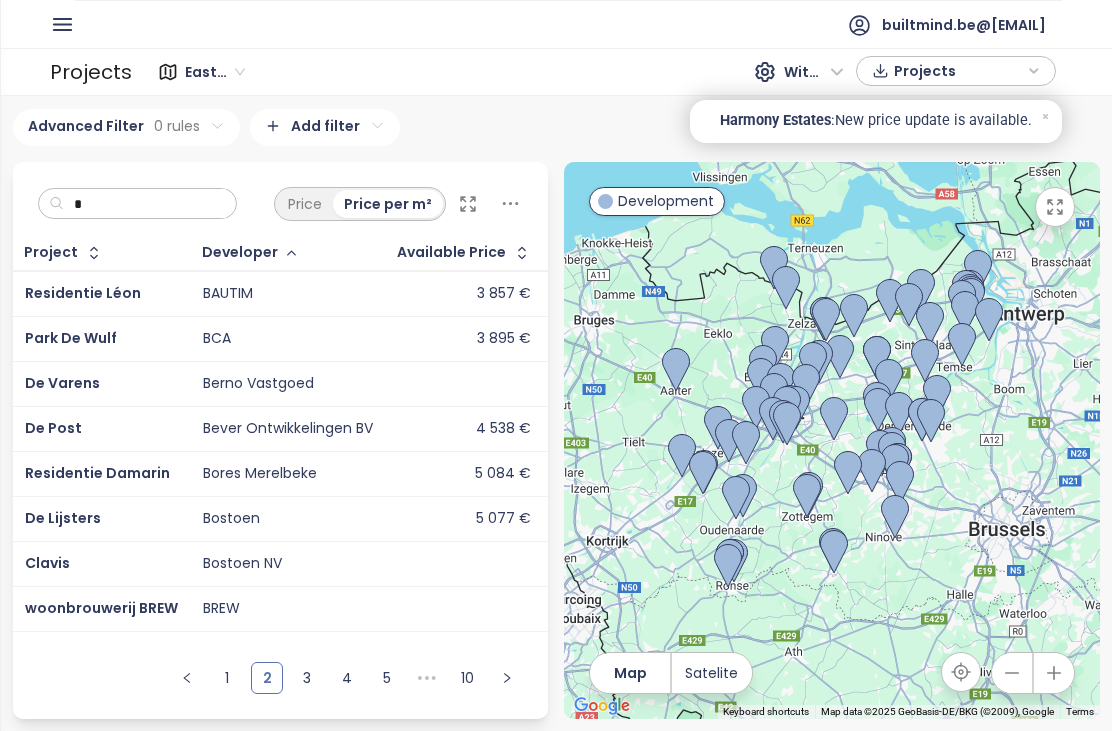 click on "East Flanders" at bounding box center [217, 72] 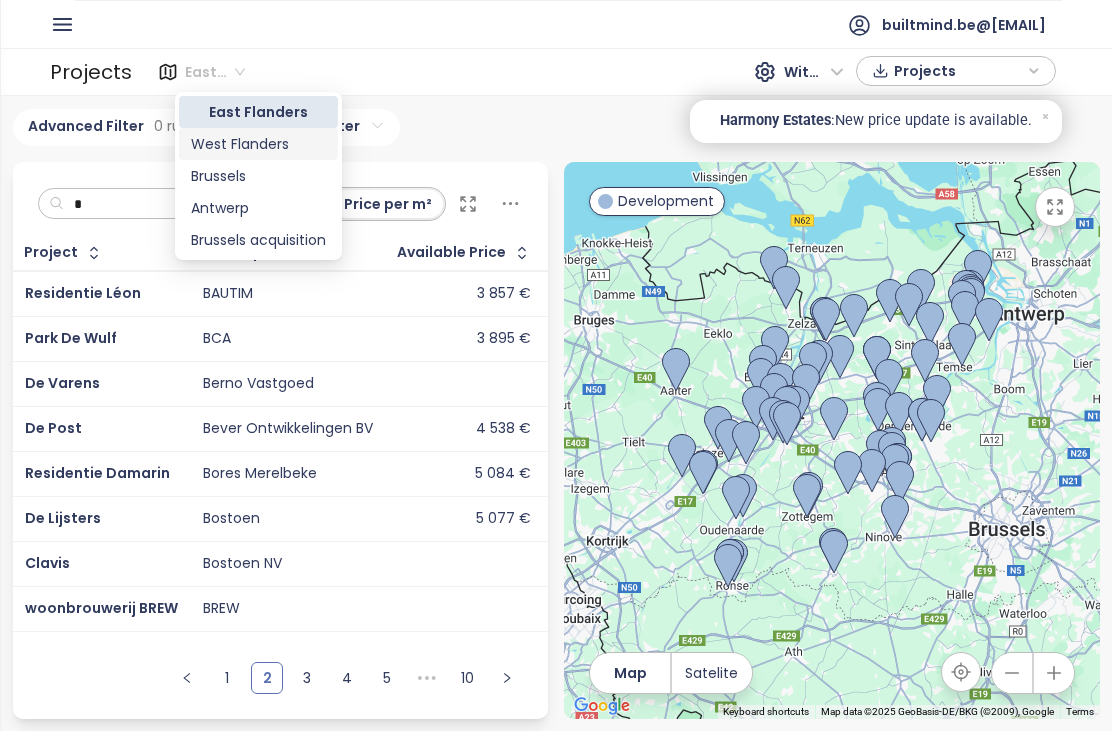 click on "West Flanders" at bounding box center (258, 144) 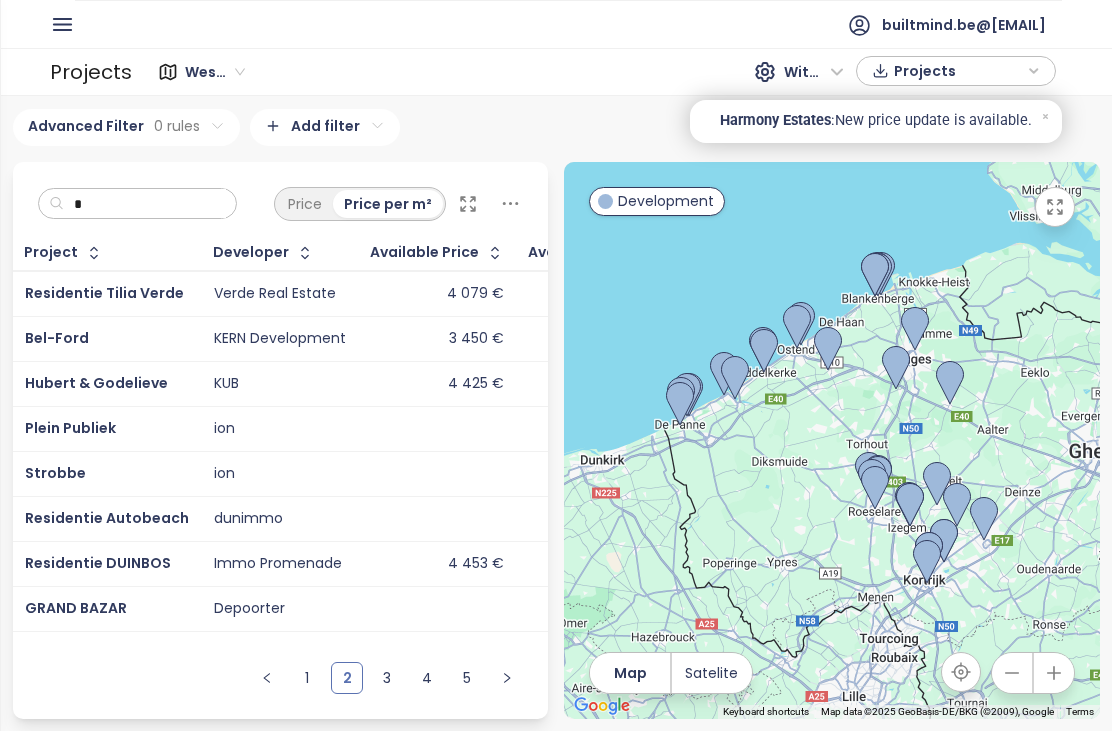click on "*" at bounding box center (145, 204) 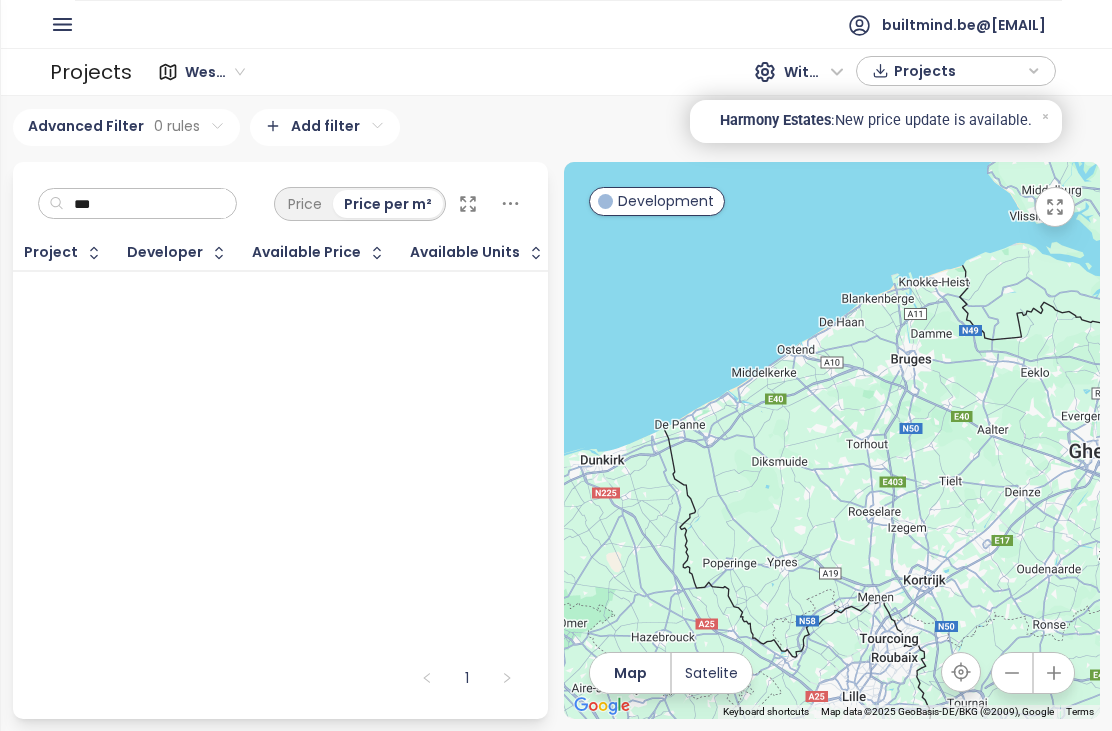 click on "West Flanders" at bounding box center [215, 72] 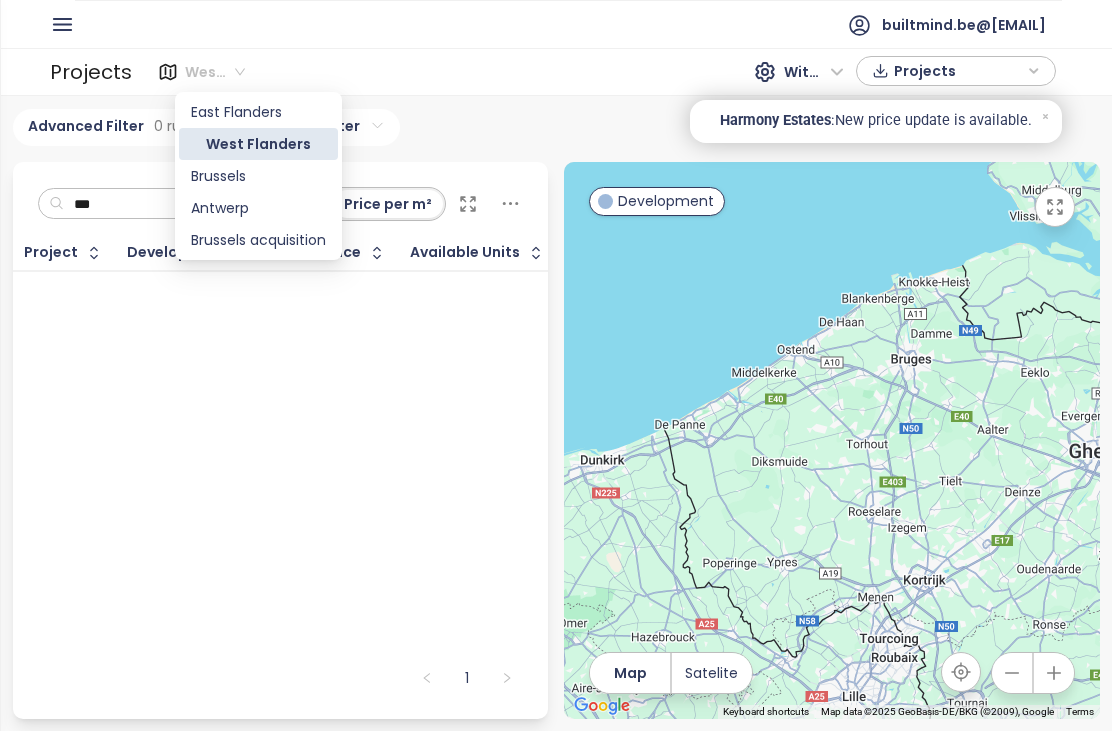 click on "Brussels" at bounding box center [258, 176] 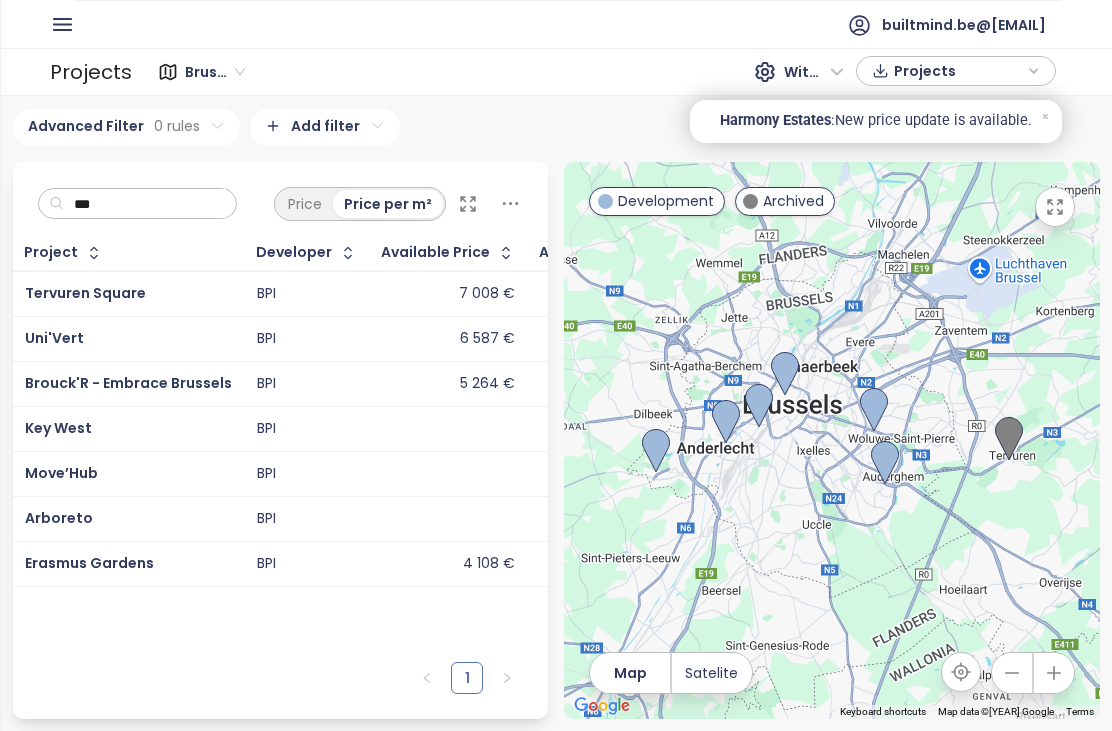 click on "Tervuren Square" at bounding box center (85, 293) 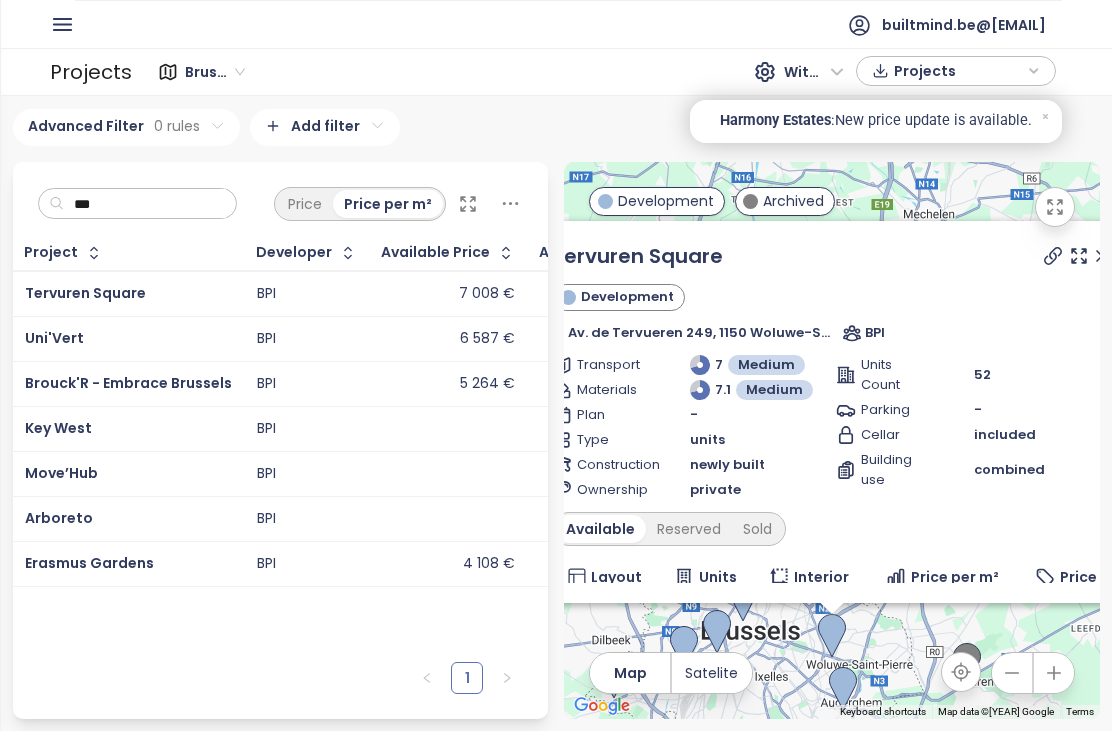 click on "builtmind.be@[EMAIL]" at bounding box center (568, 24) 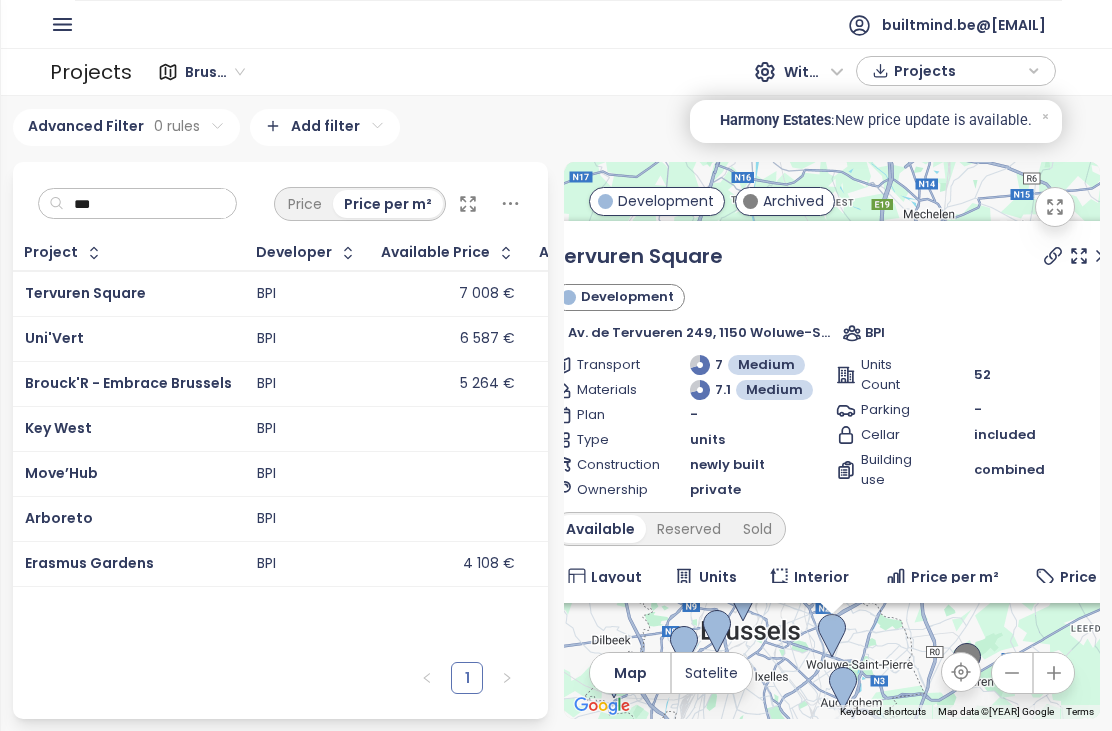 click on "Uni'Vert" at bounding box center [129, 338] 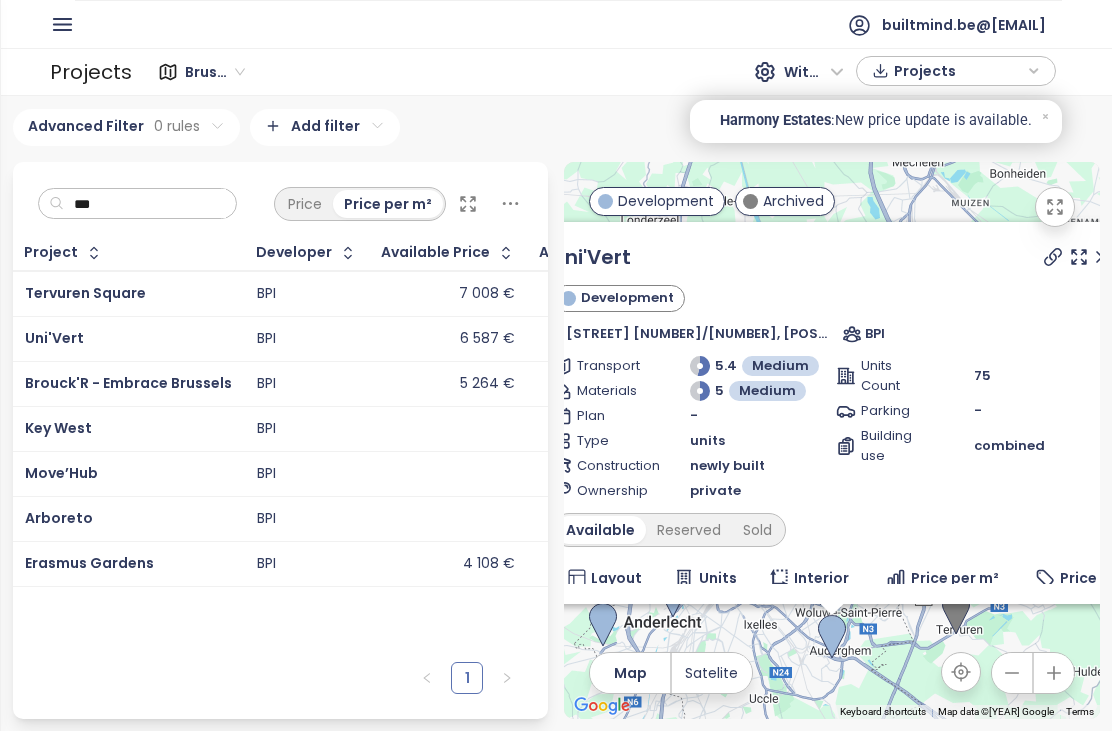 click 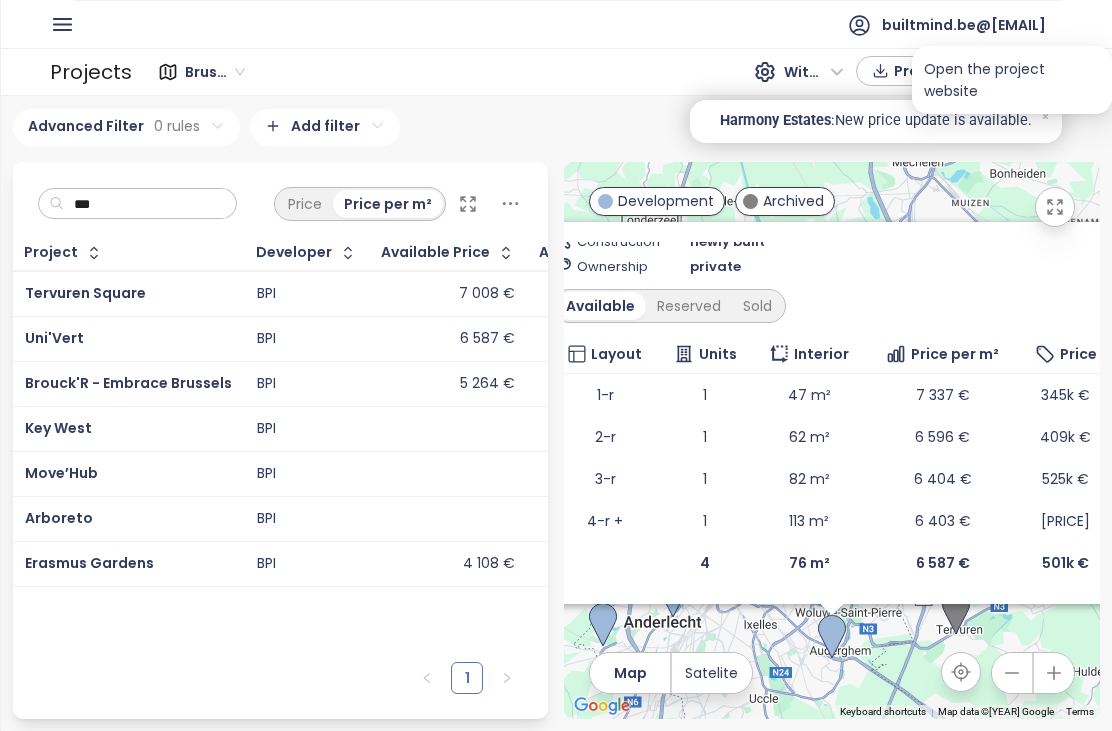 scroll, scrollTop: 232, scrollLeft: 0, axis: vertical 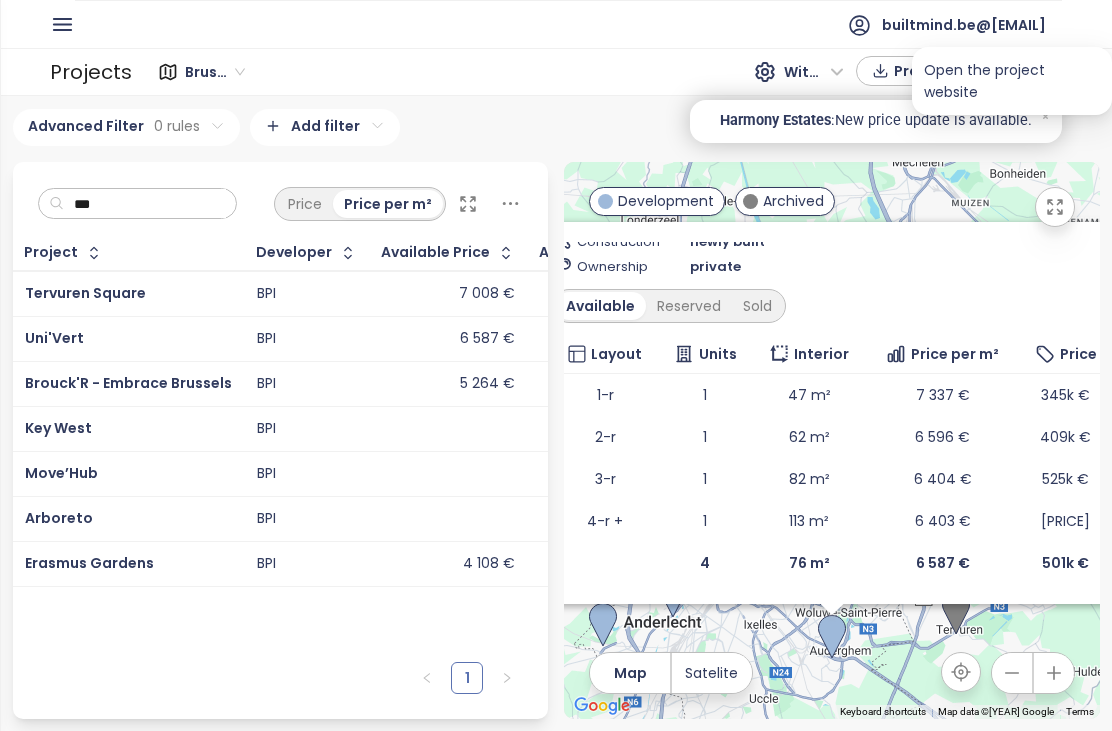 click on "Brouck'R - Embrace Brussels" at bounding box center [128, 383] 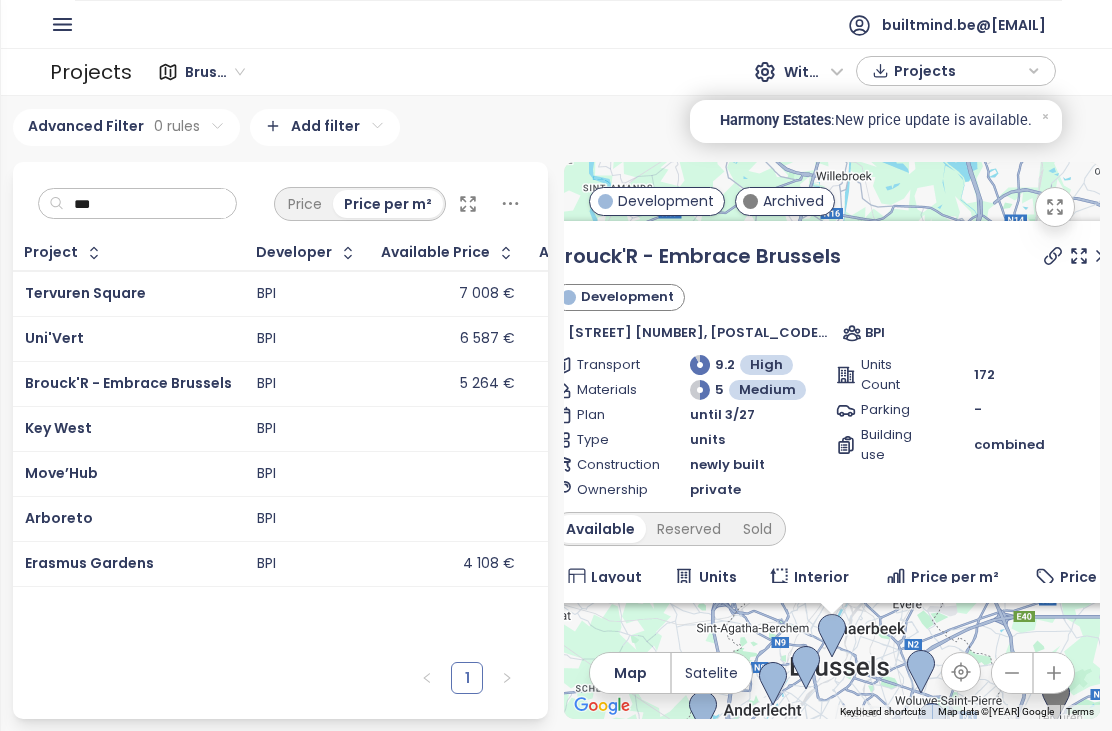 click on "Brussels" at bounding box center [215, 72] 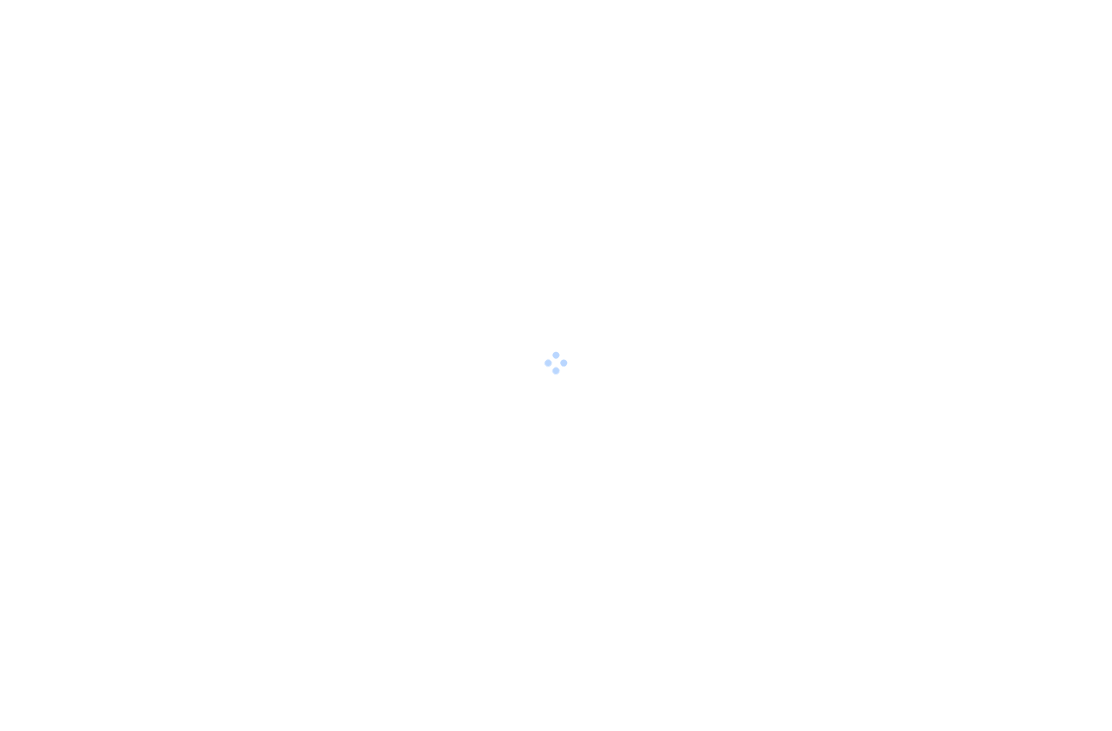 scroll, scrollTop: 0, scrollLeft: 0, axis: both 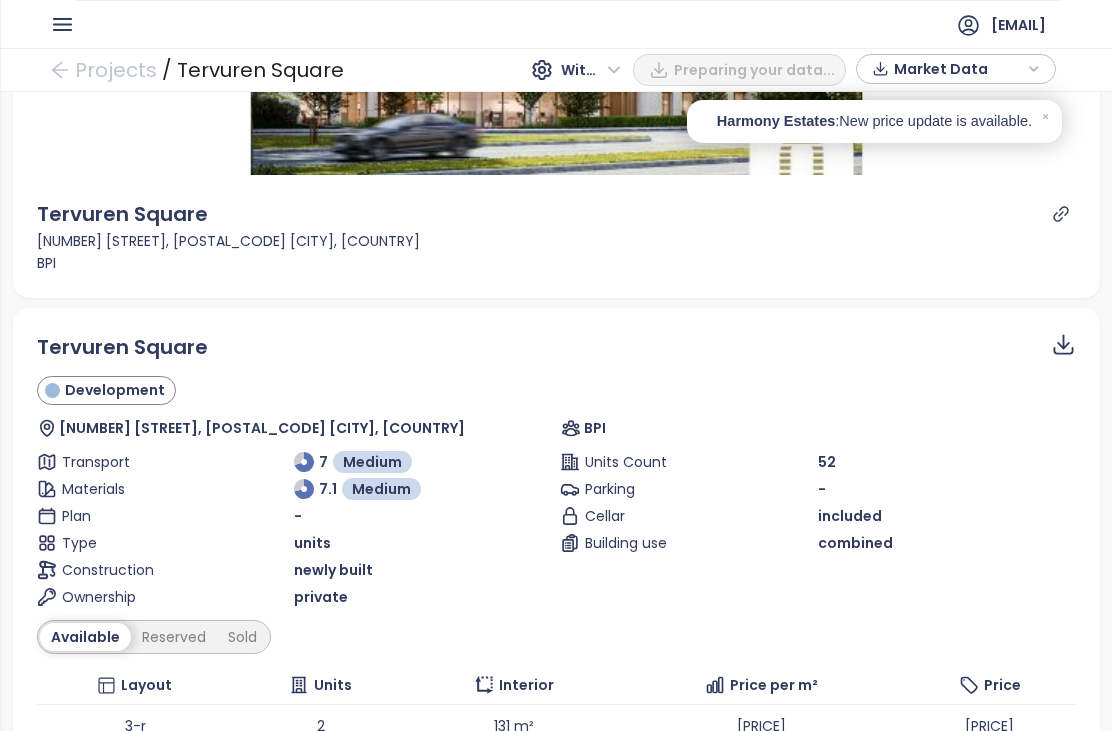 click 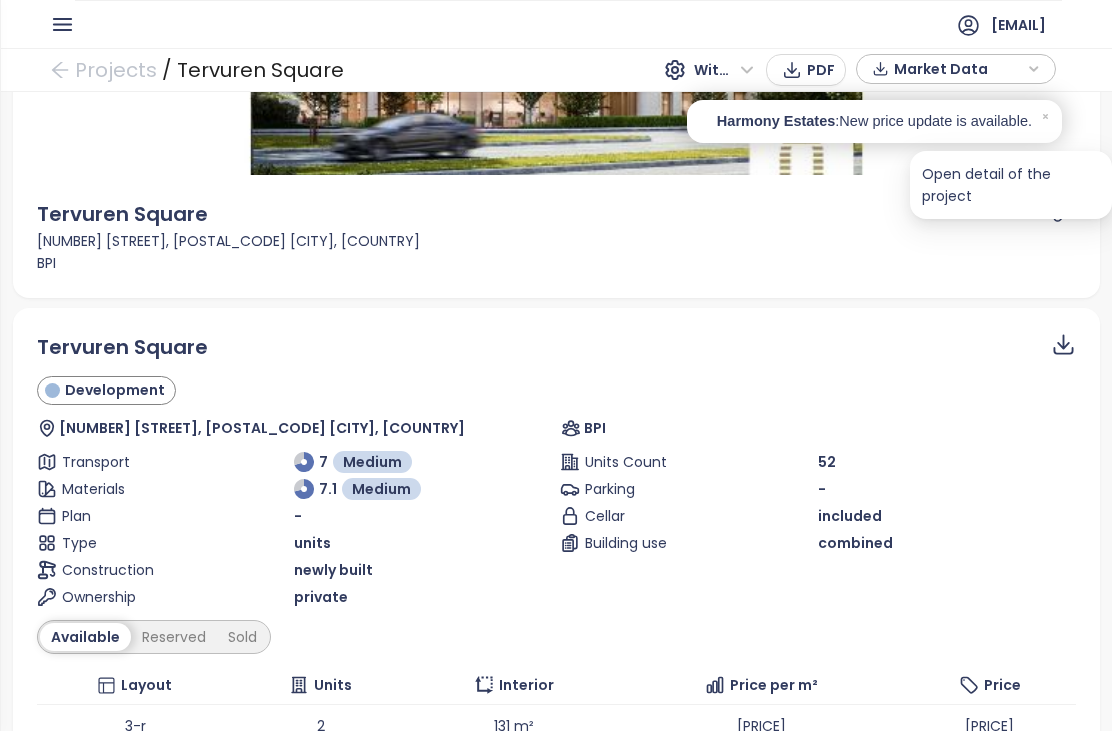 click 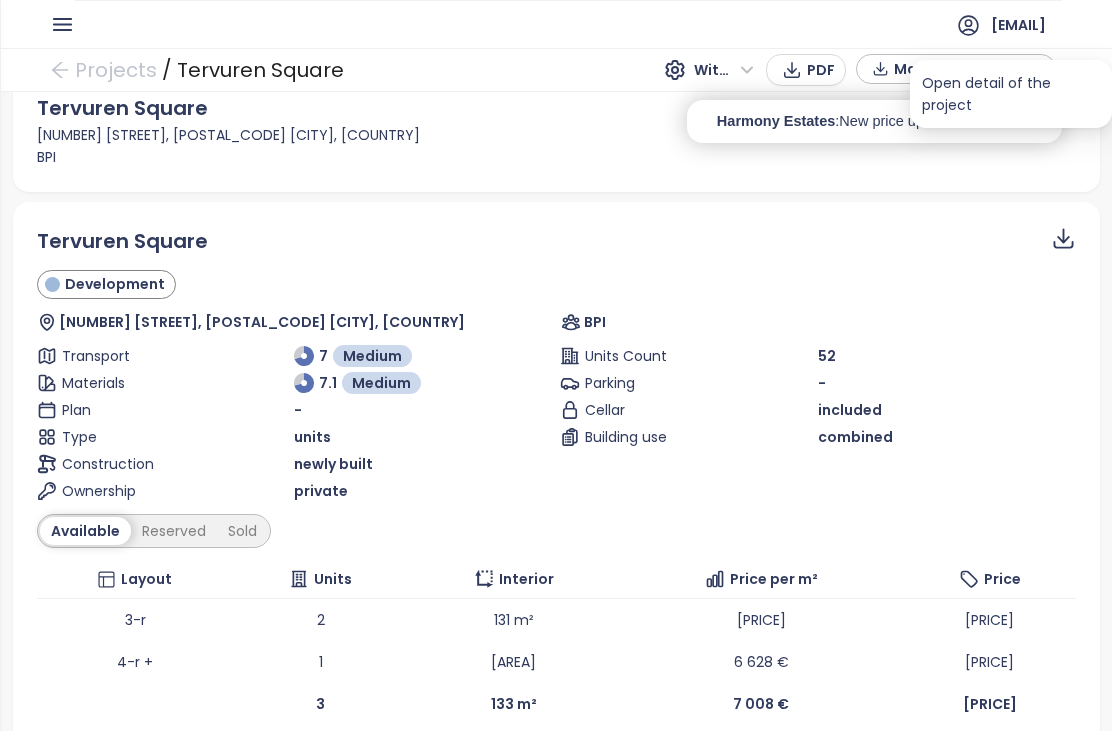scroll, scrollTop: 521, scrollLeft: 0, axis: vertical 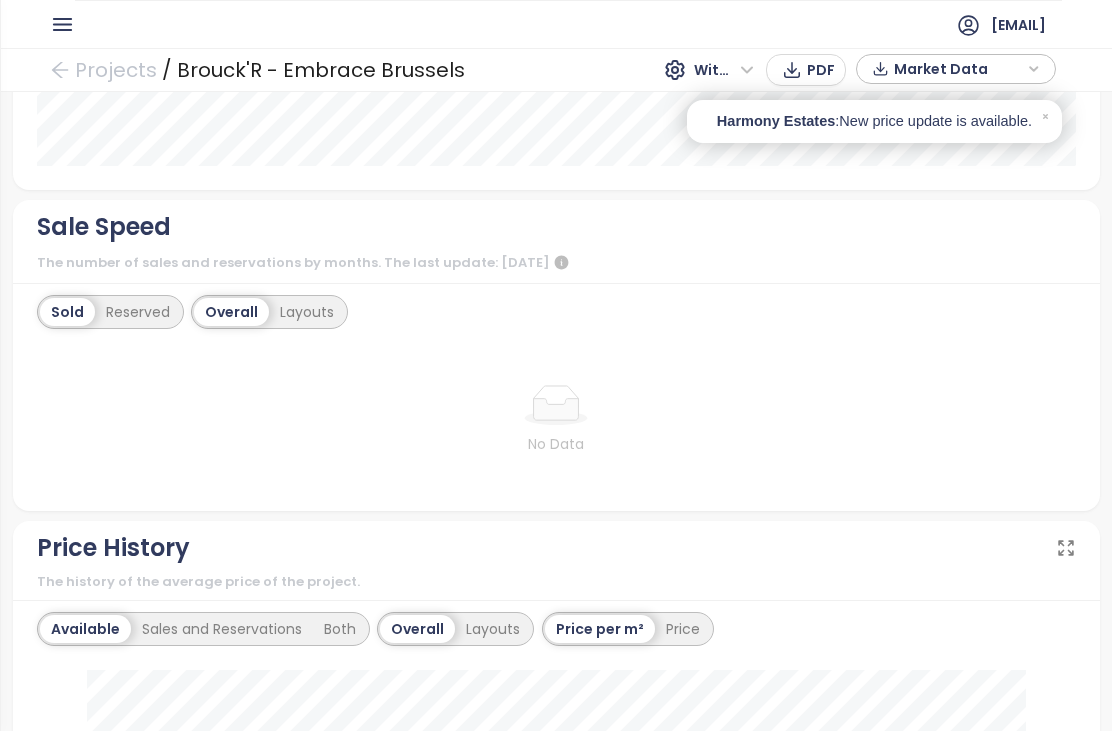 click on "Reserved" at bounding box center (138, 312) 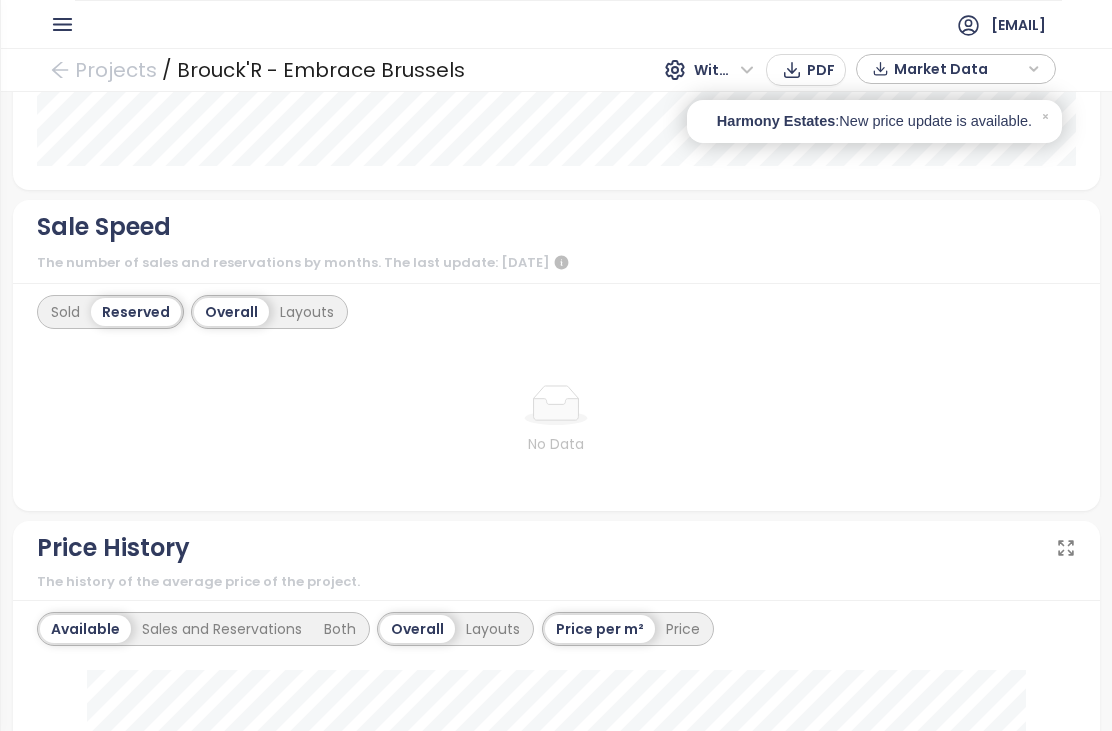 click on "Sold" at bounding box center [65, 312] 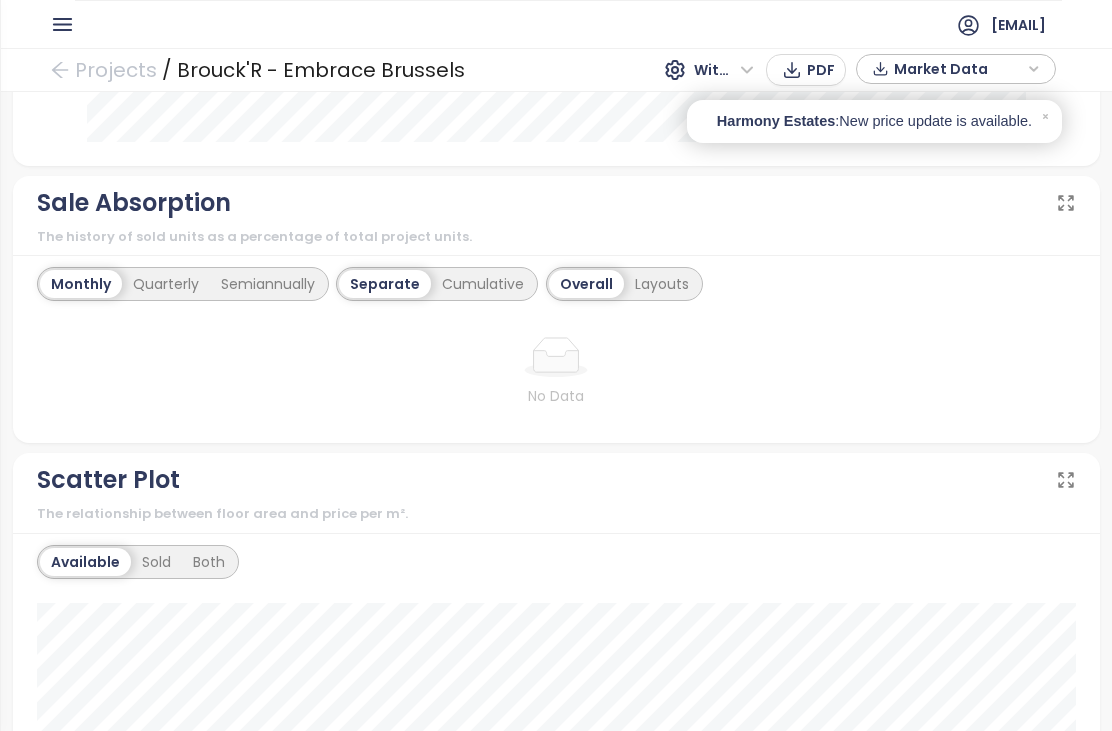 scroll, scrollTop: 2564, scrollLeft: 0, axis: vertical 